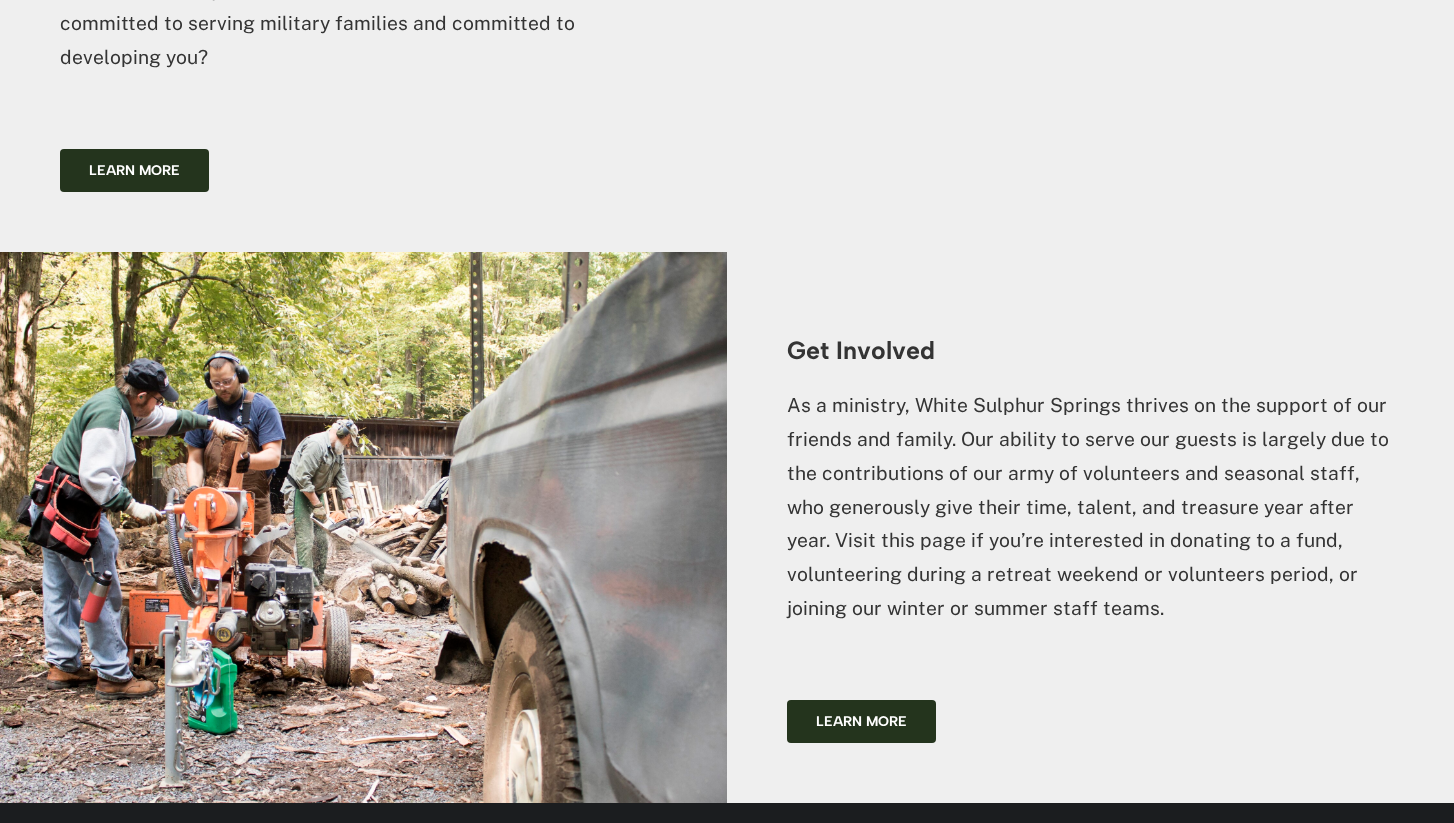 scroll, scrollTop: 5514, scrollLeft: 0, axis: vertical 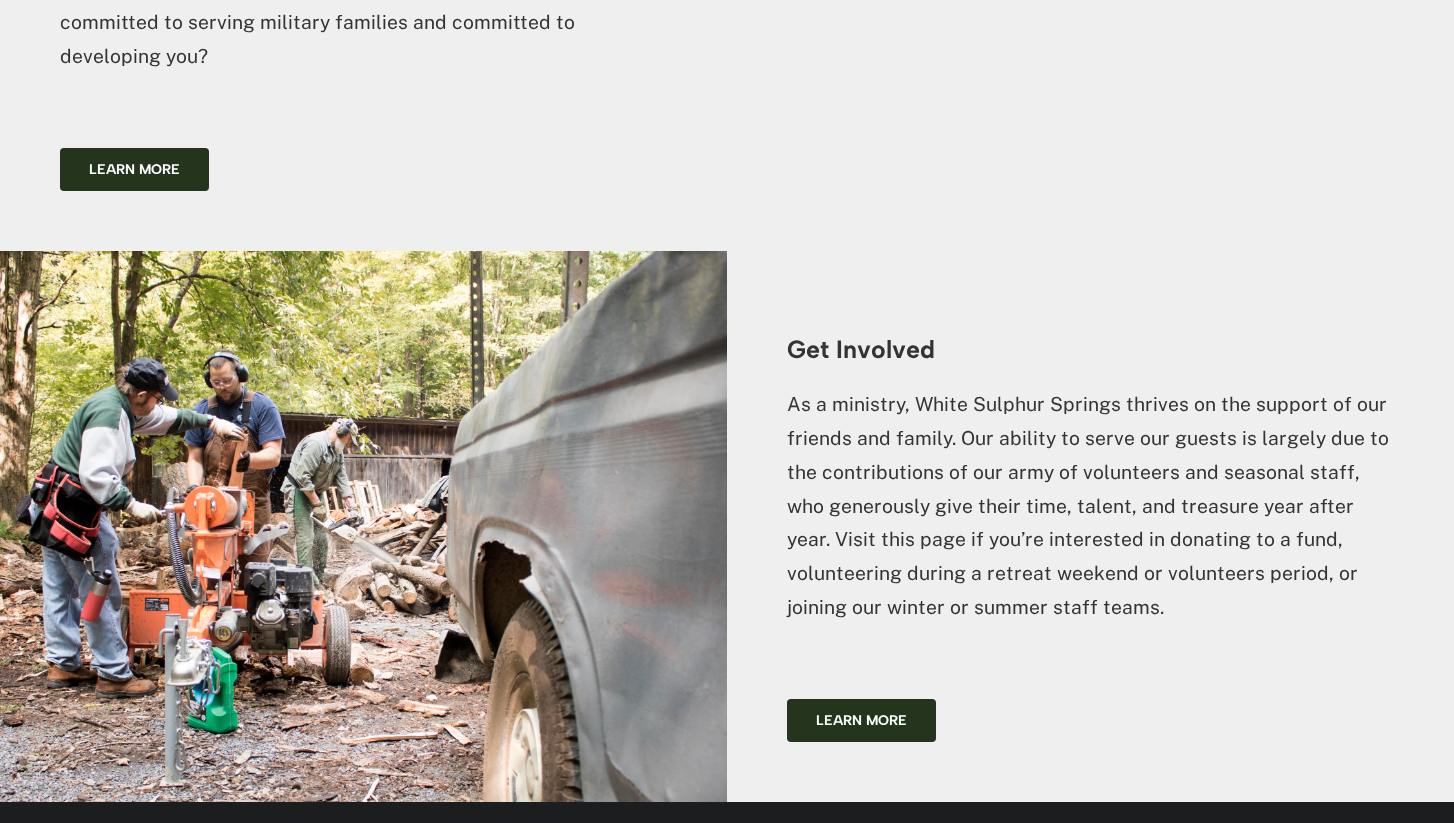 click at bounding box center [363, 526] 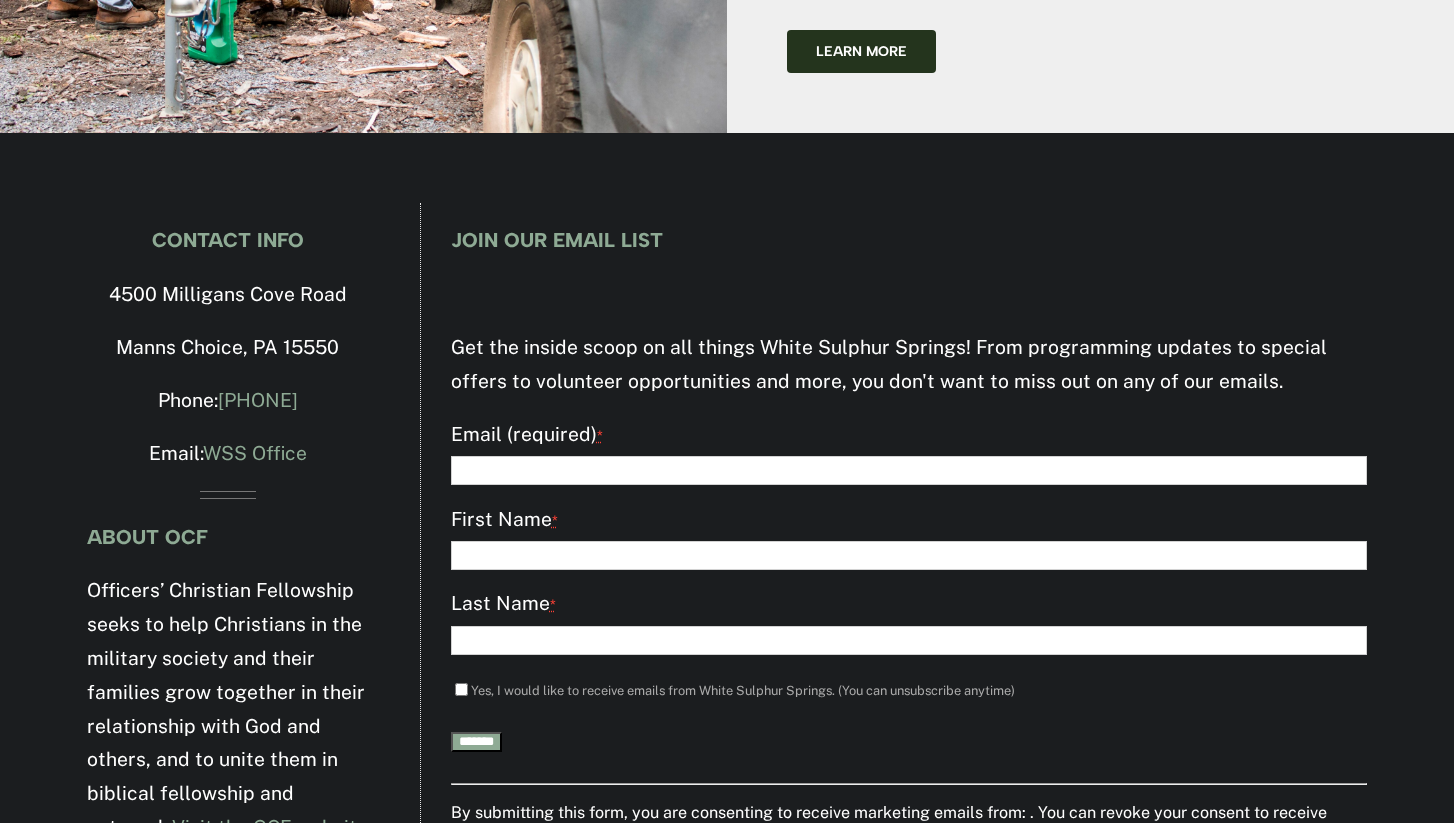 scroll, scrollTop: 6196, scrollLeft: 0, axis: vertical 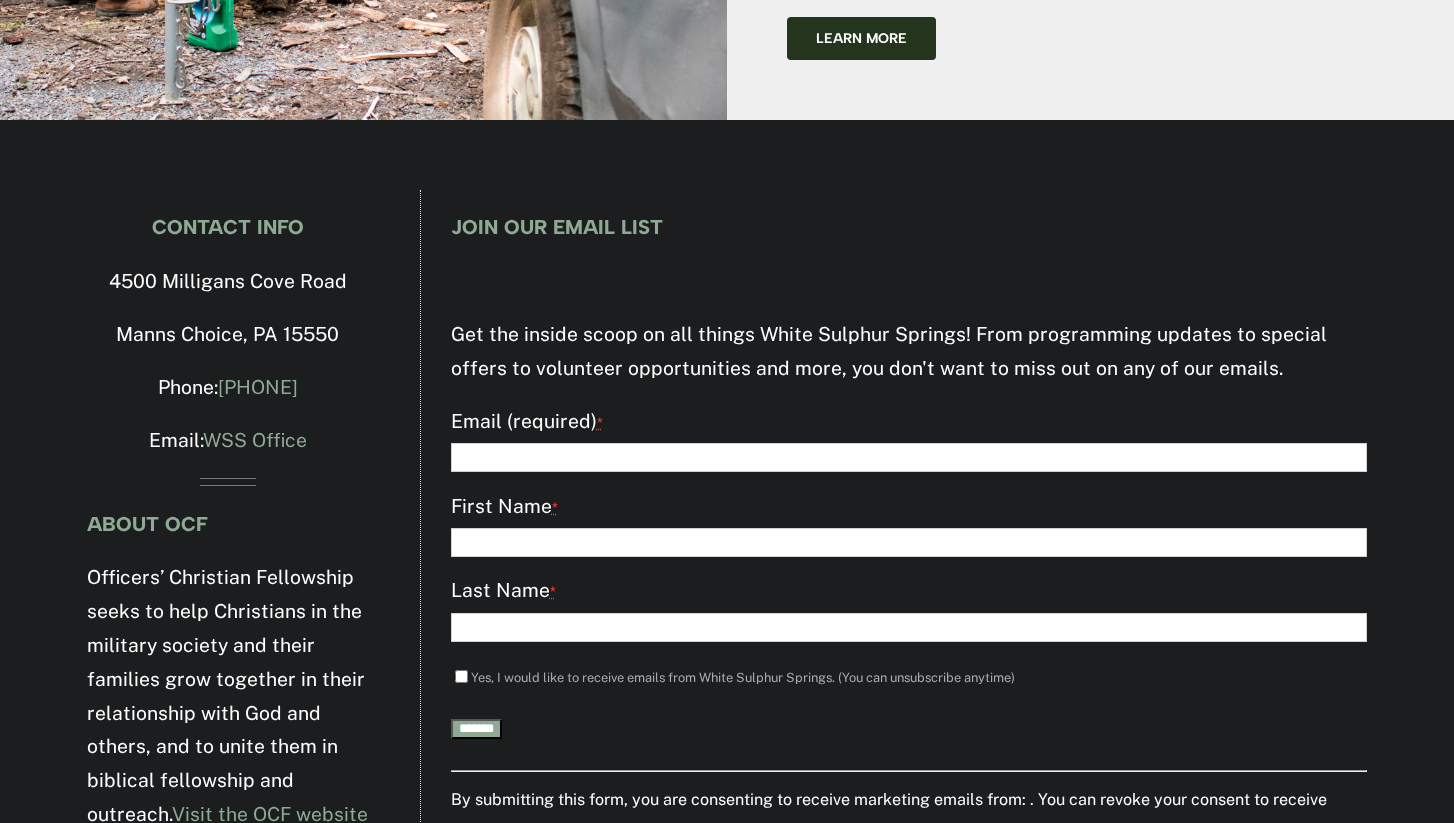 click on "Email (required)  *" at bounding box center [909, 457] 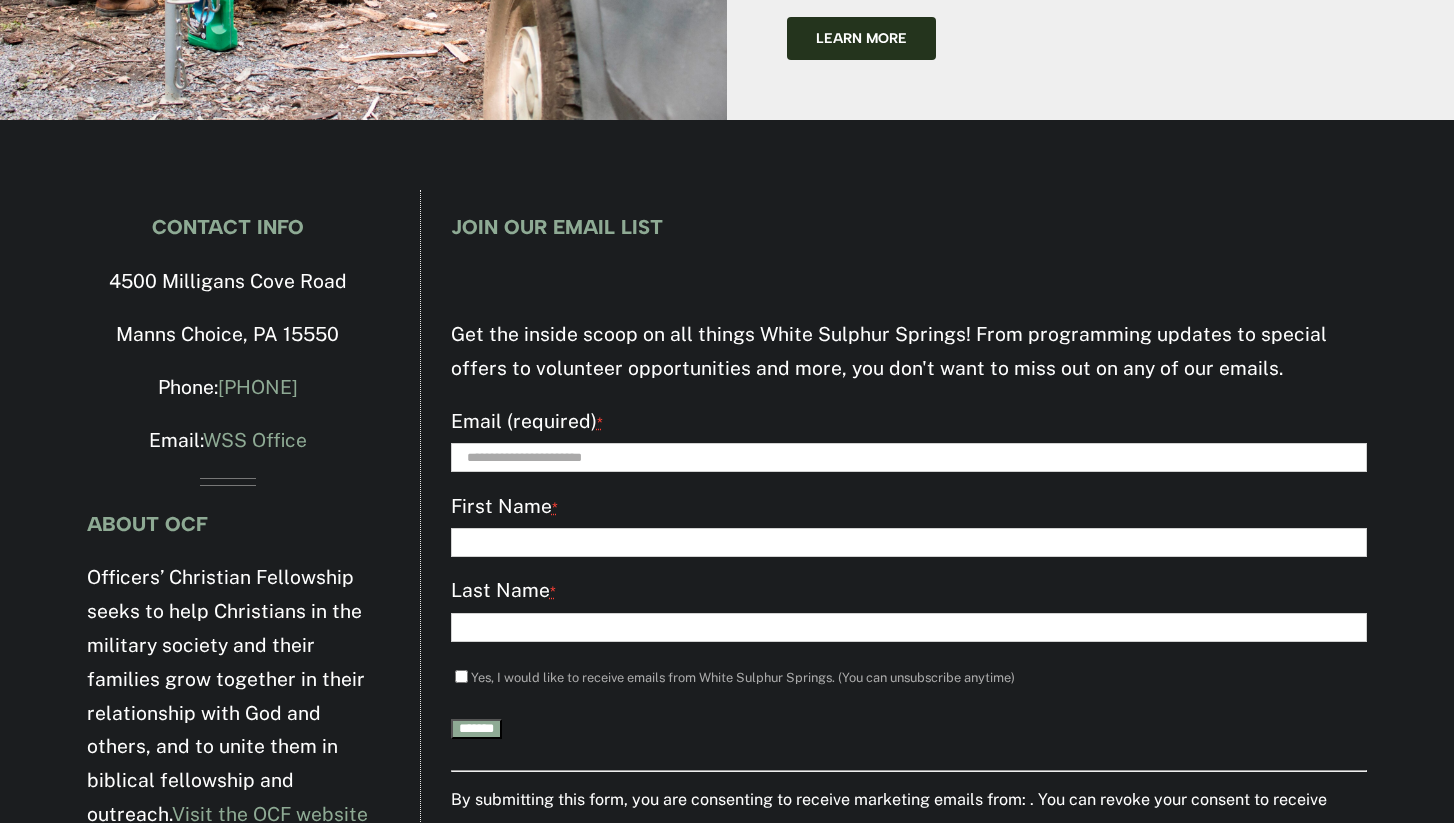 type on "*******" 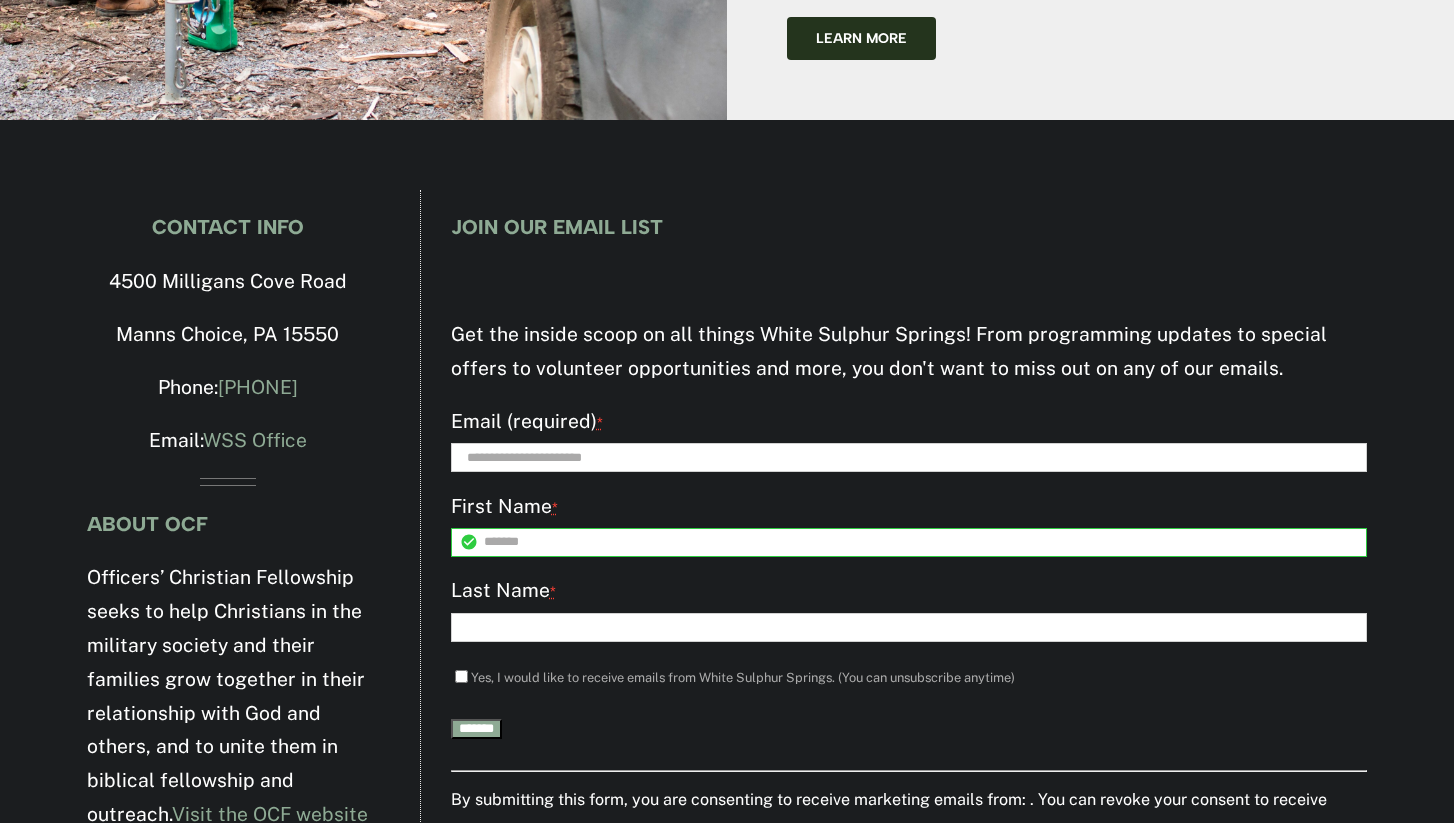 type on "*****" 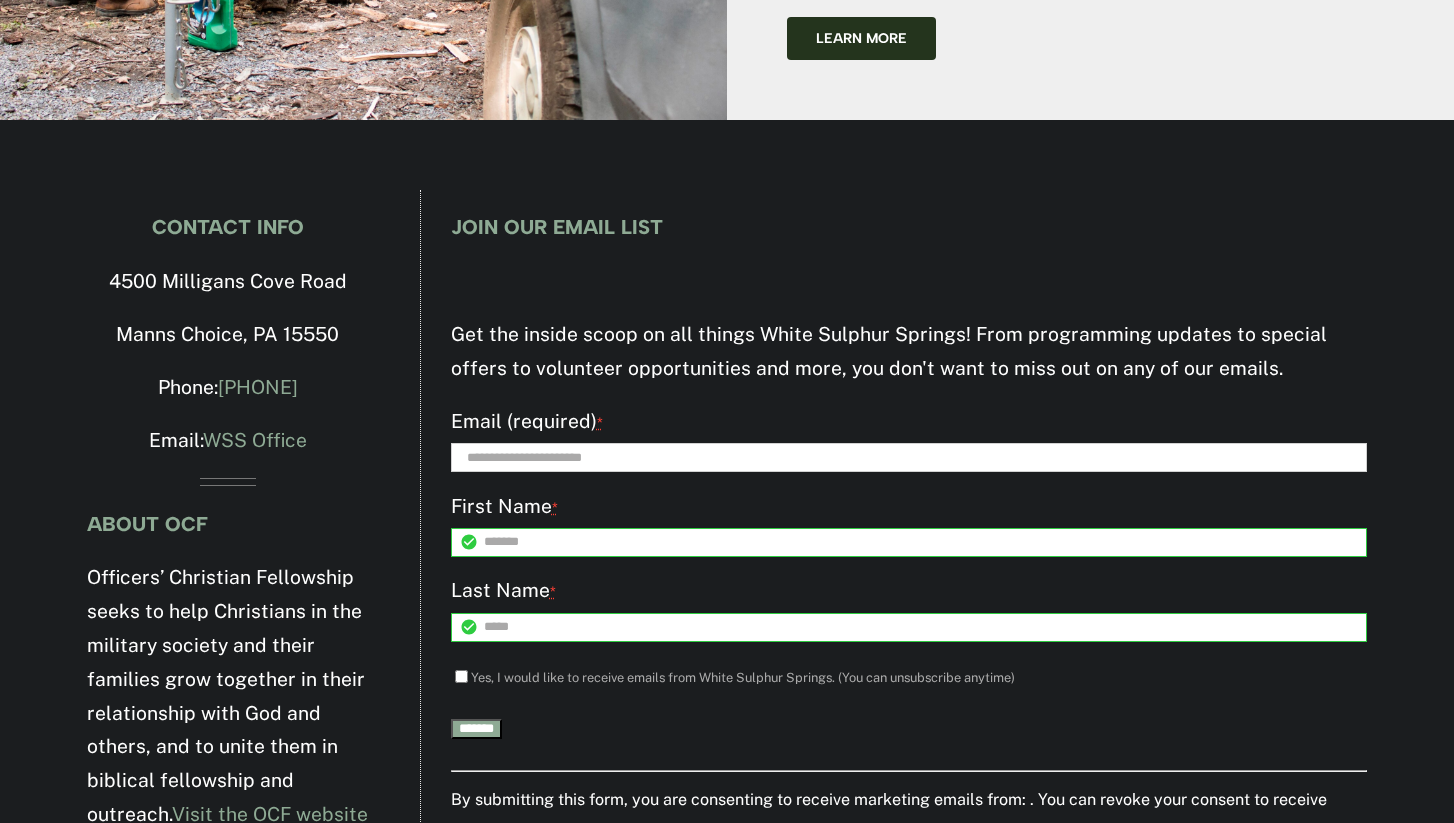 click on "*******" at bounding box center (476, 729) 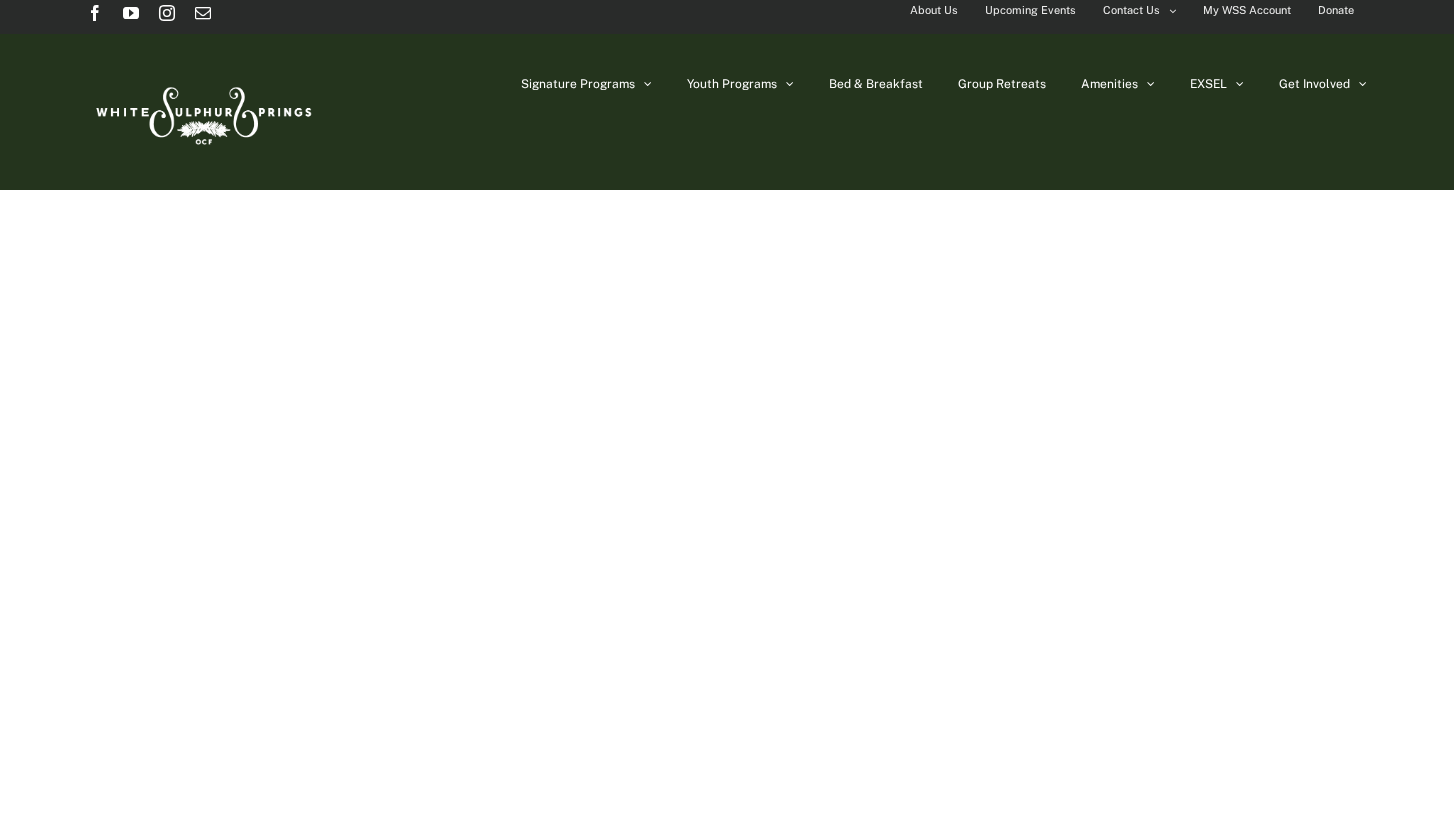 scroll, scrollTop: 0, scrollLeft: 0, axis: both 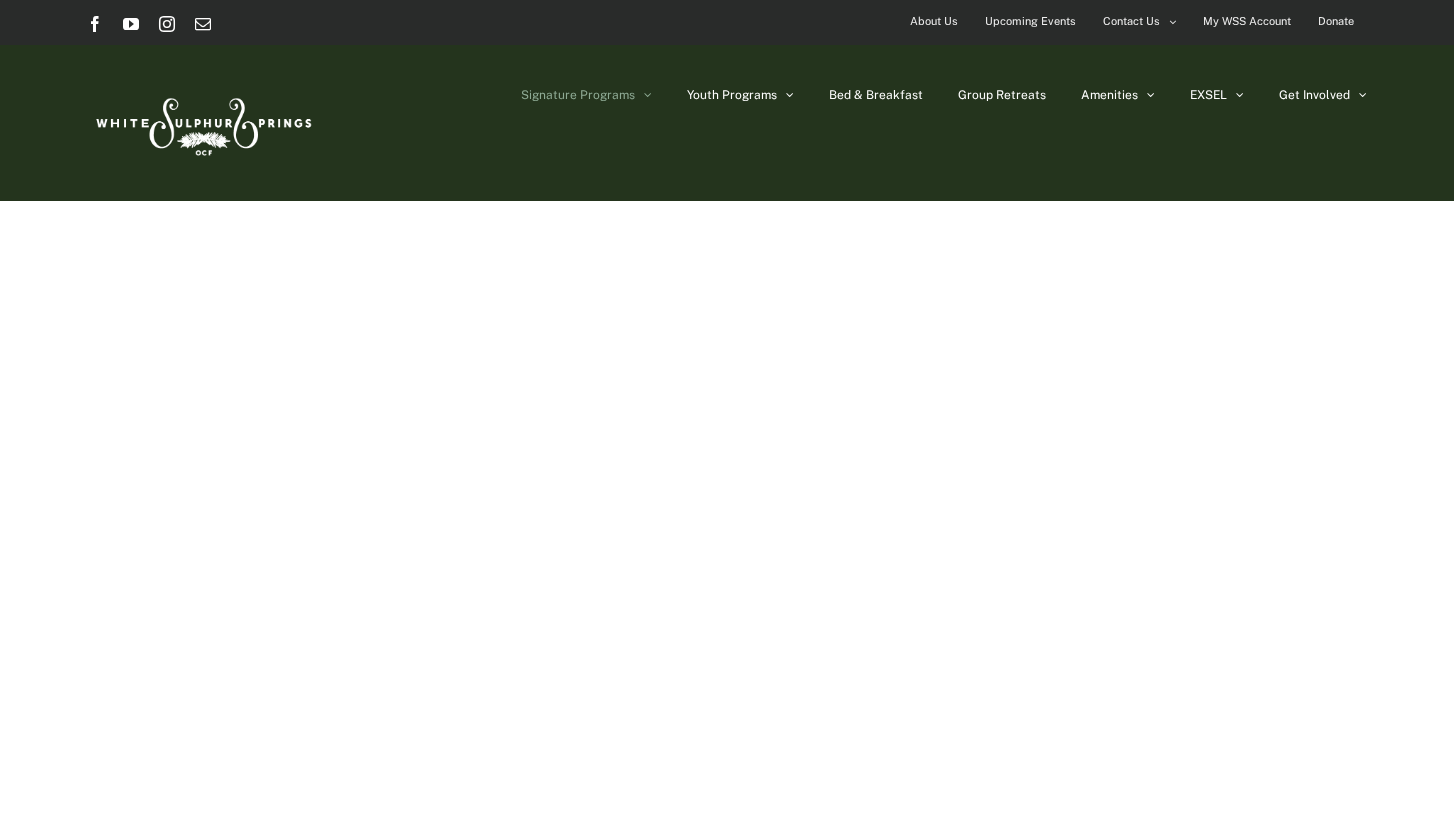 click on "Signature Programs" at bounding box center [578, 95] 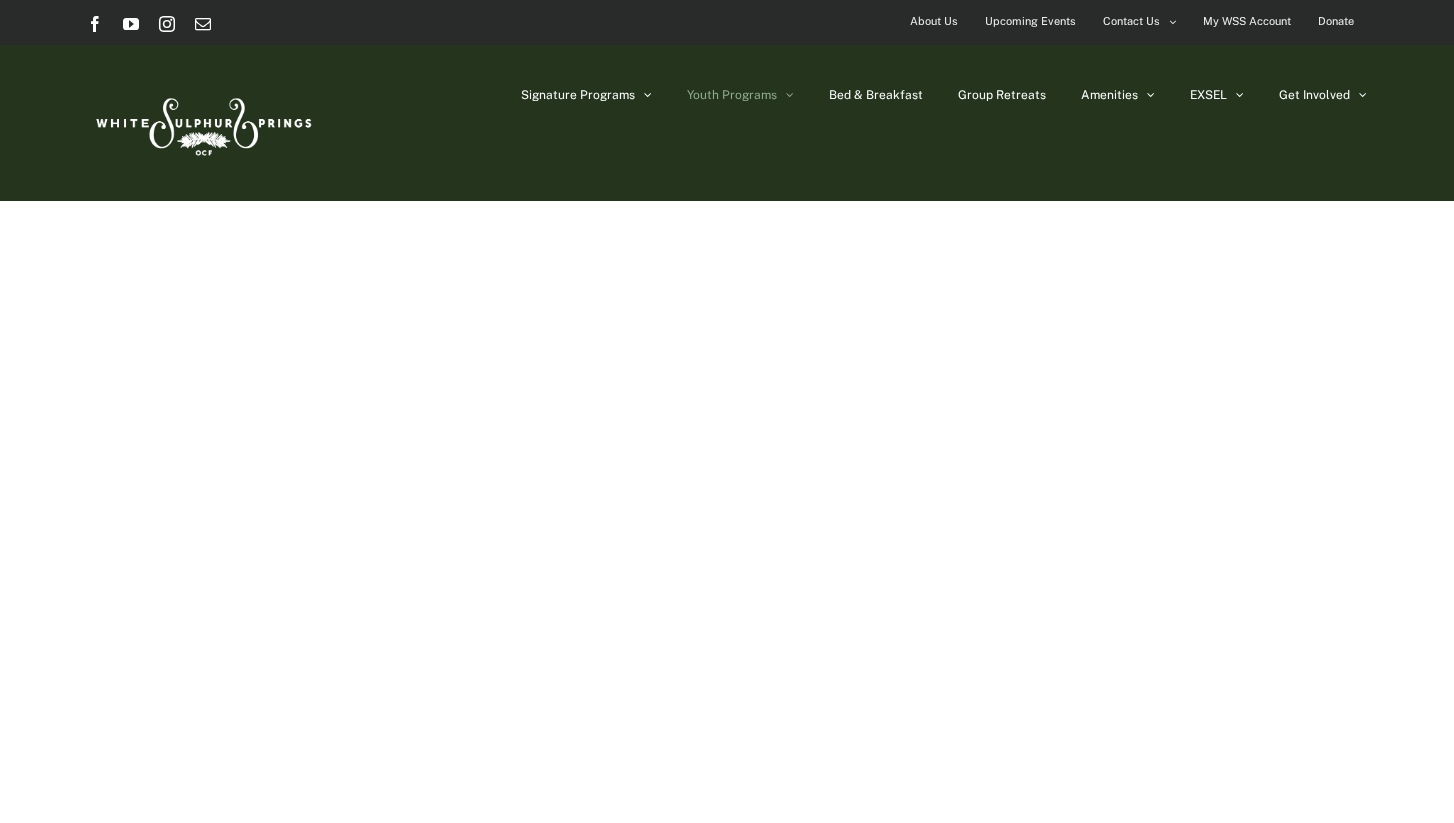 click on "Youth Programs" at bounding box center (732, 95) 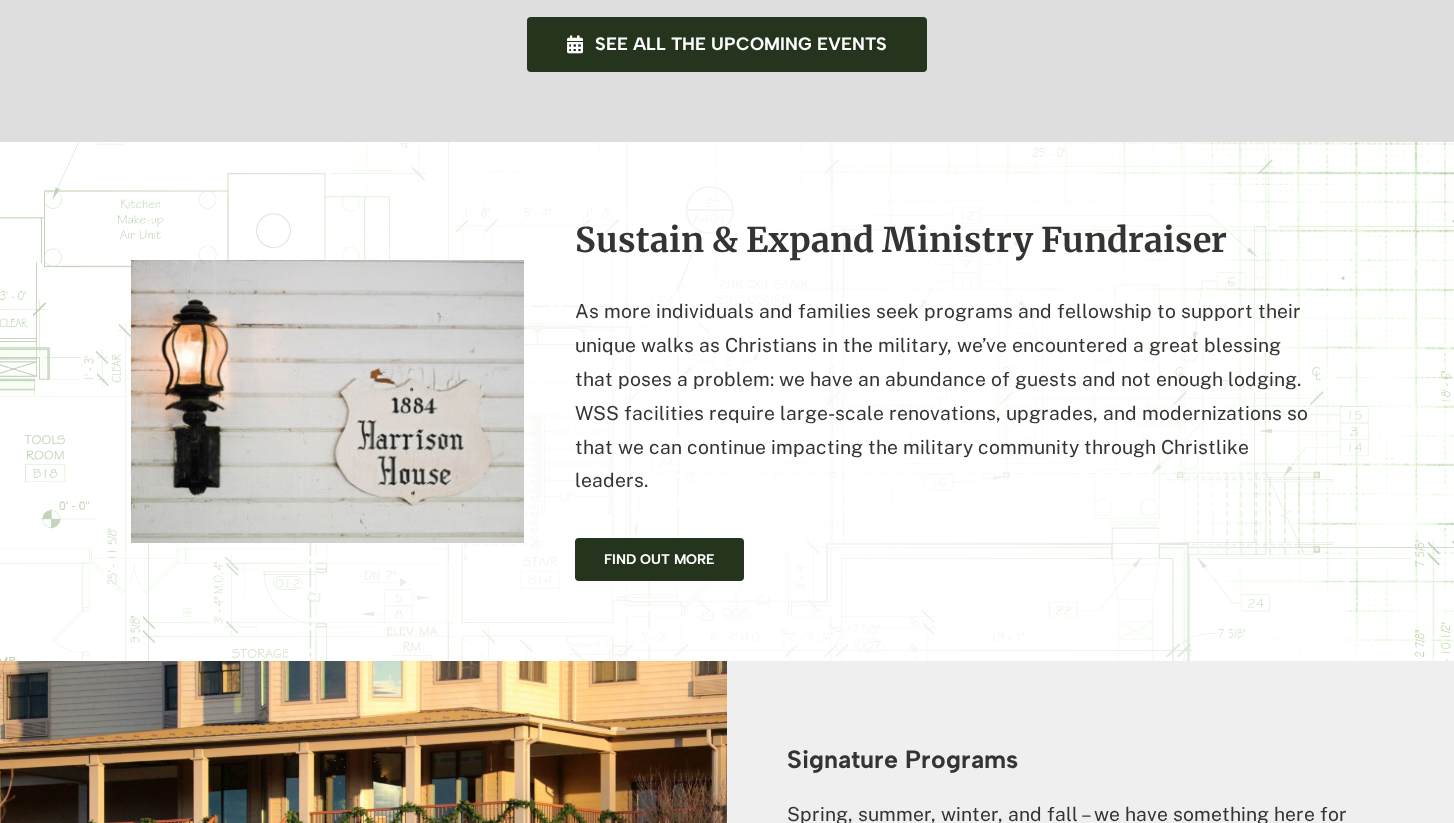 scroll, scrollTop: 1664, scrollLeft: 0, axis: vertical 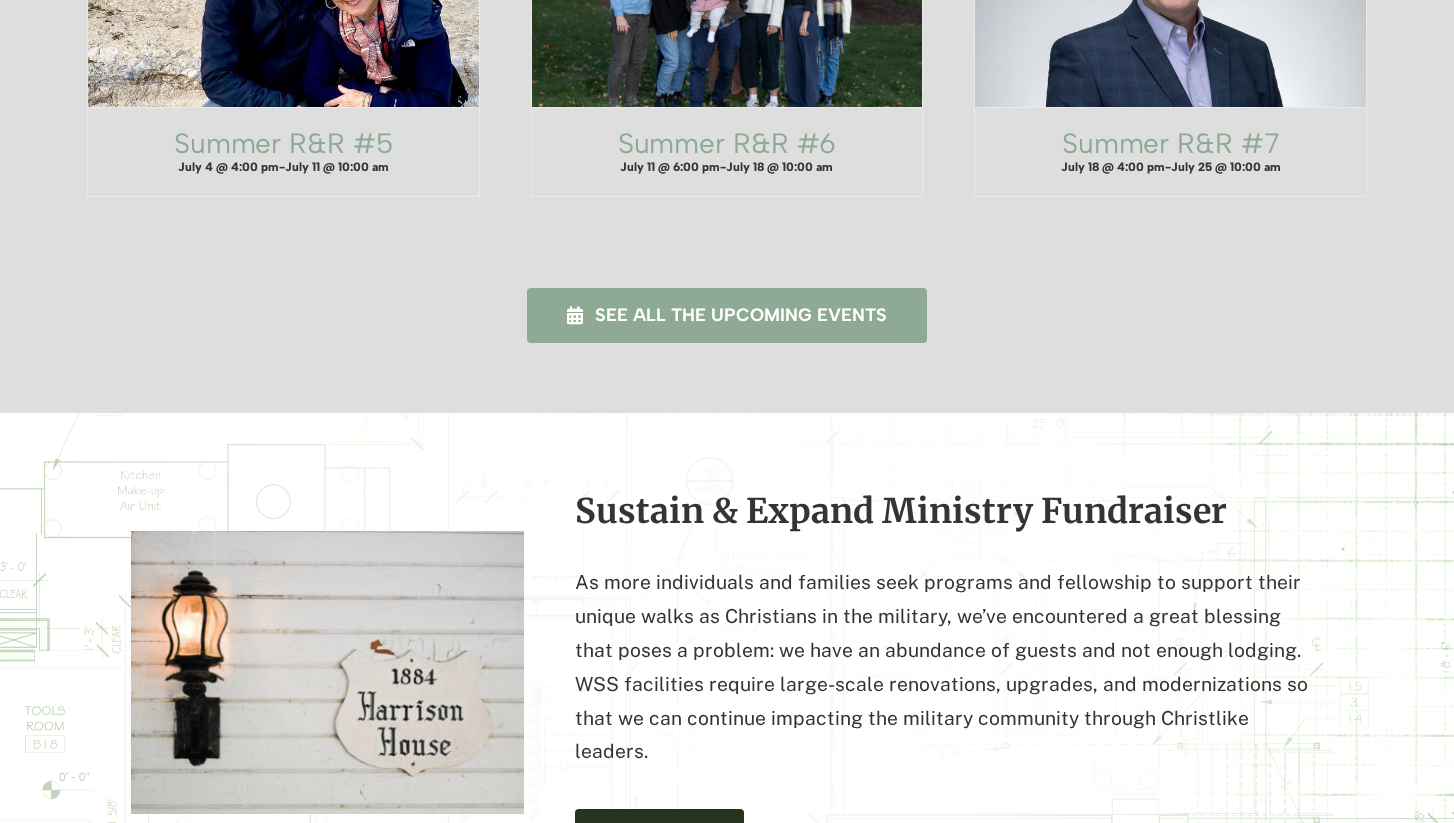 click on "See all the upcoming events" at bounding box center [741, 315] 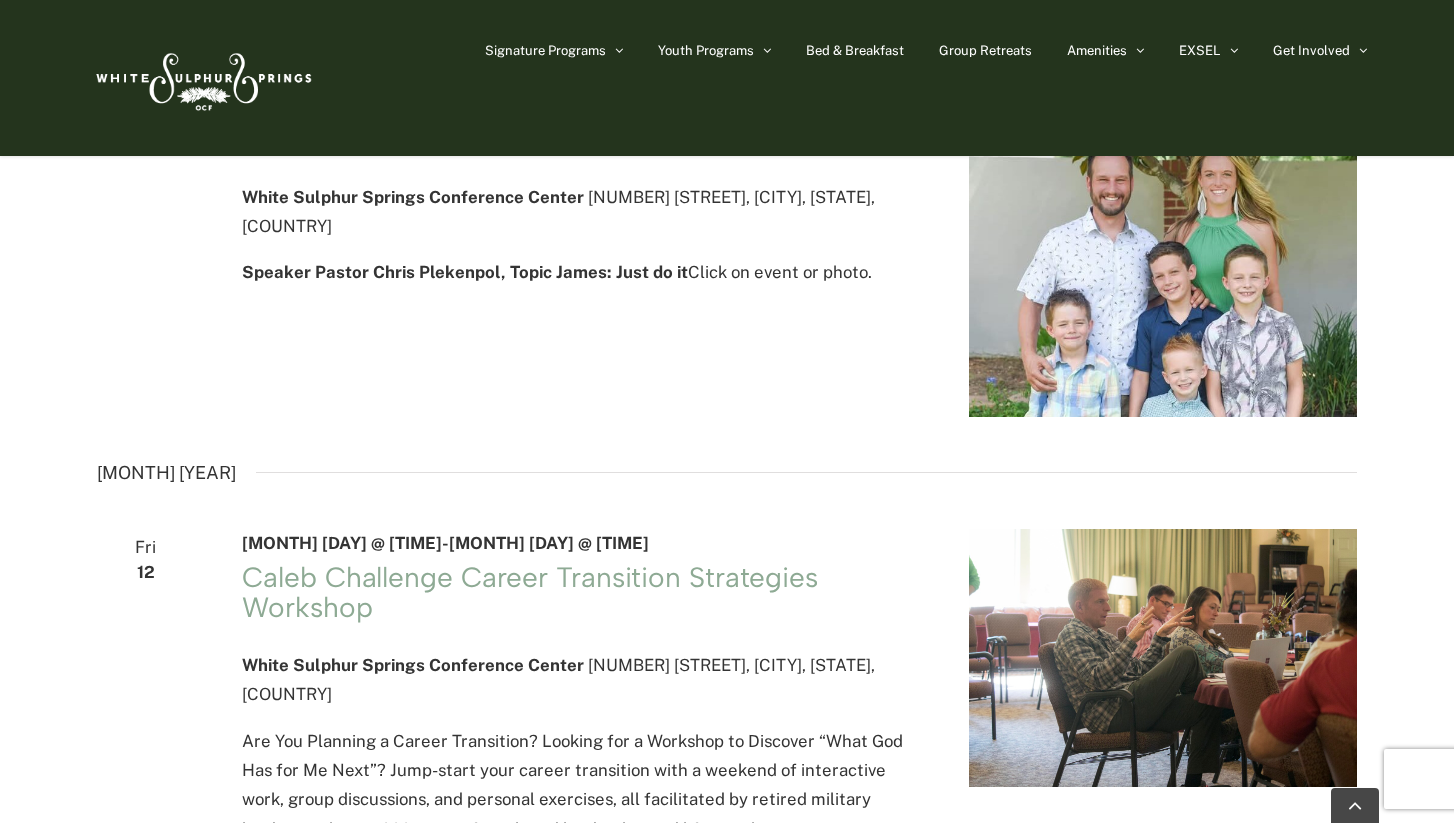 scroll, scrollTop: 919, scrollLeft: 0, axis: vertical 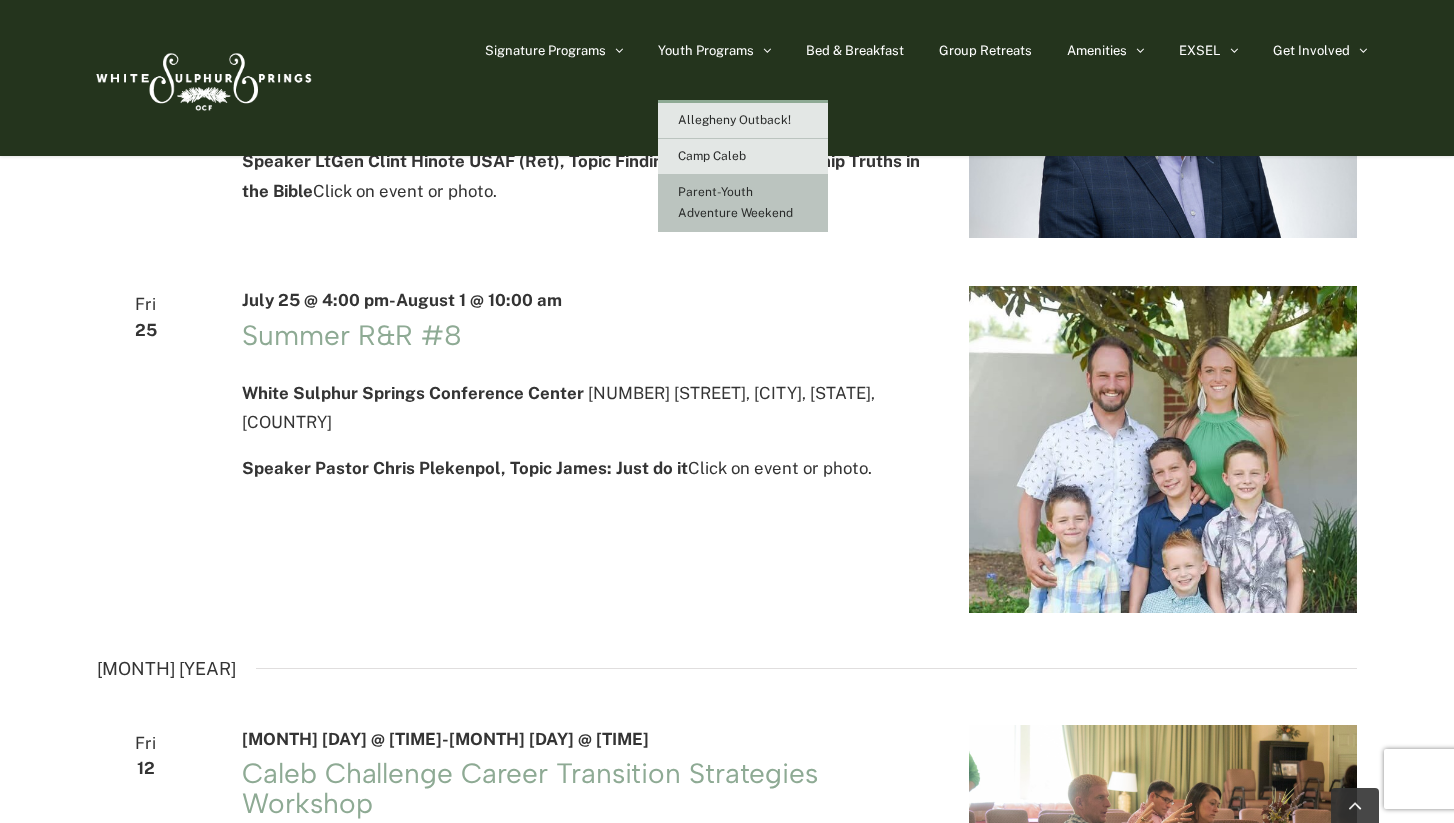 click on "Parent-Youth Adventure Weekend" at bounding box center [735, 202] 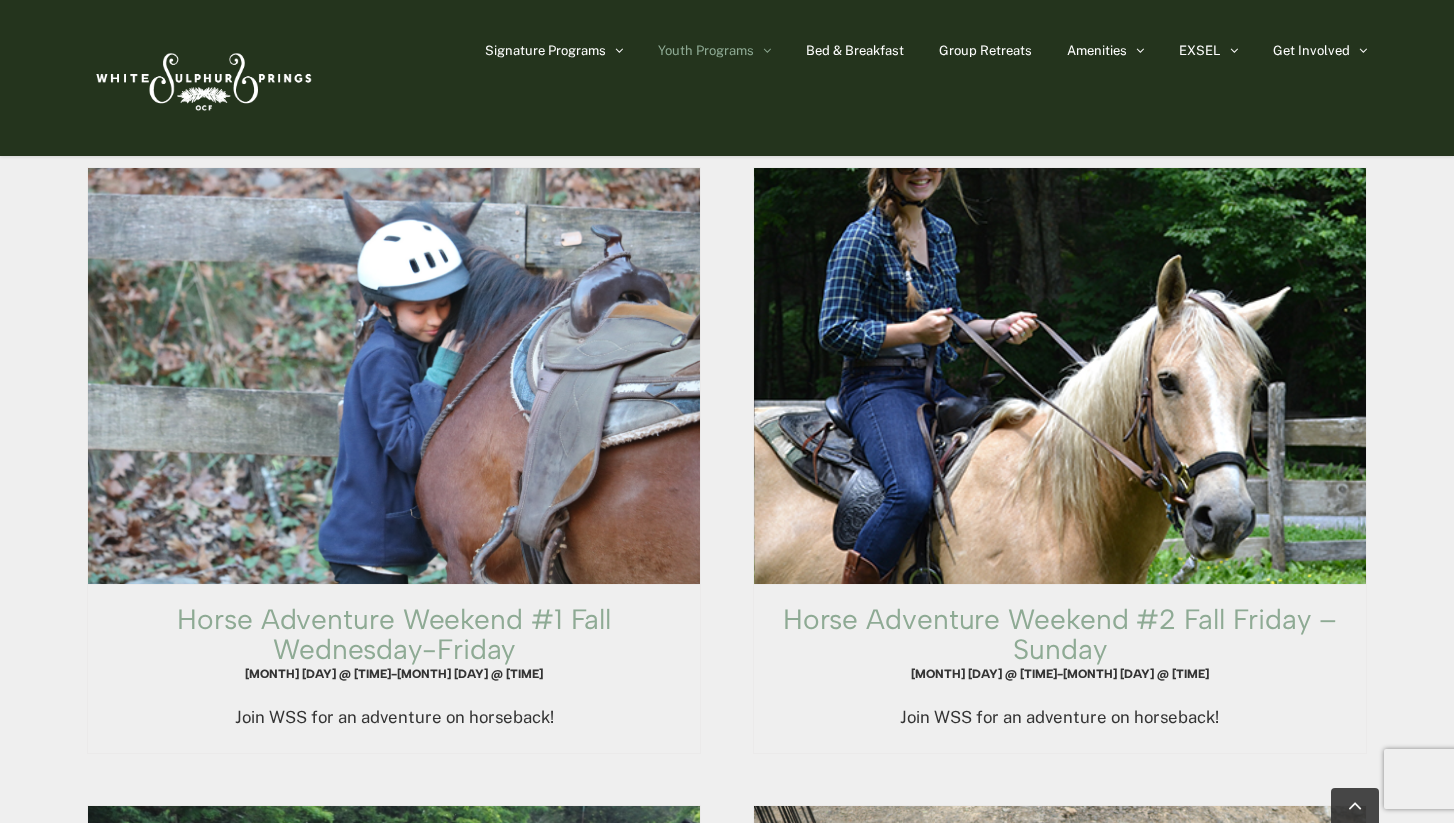 scroll, scrollTop: 1777, scrollLeft: 0, axis: vertical 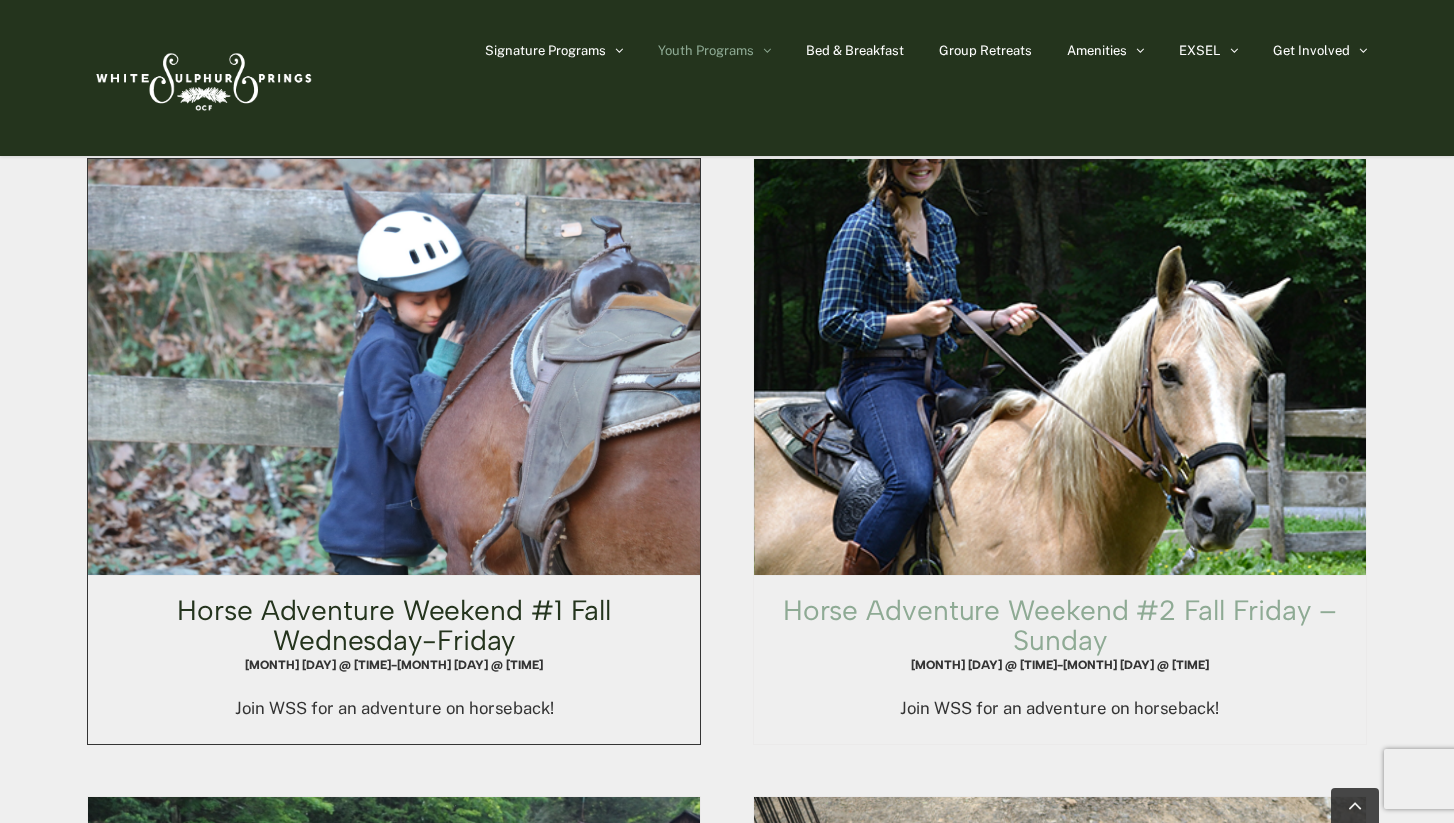click on "Horse Adventure Weekend #1 Fall Wednesday-Friday" at bounding box center (394, 625) 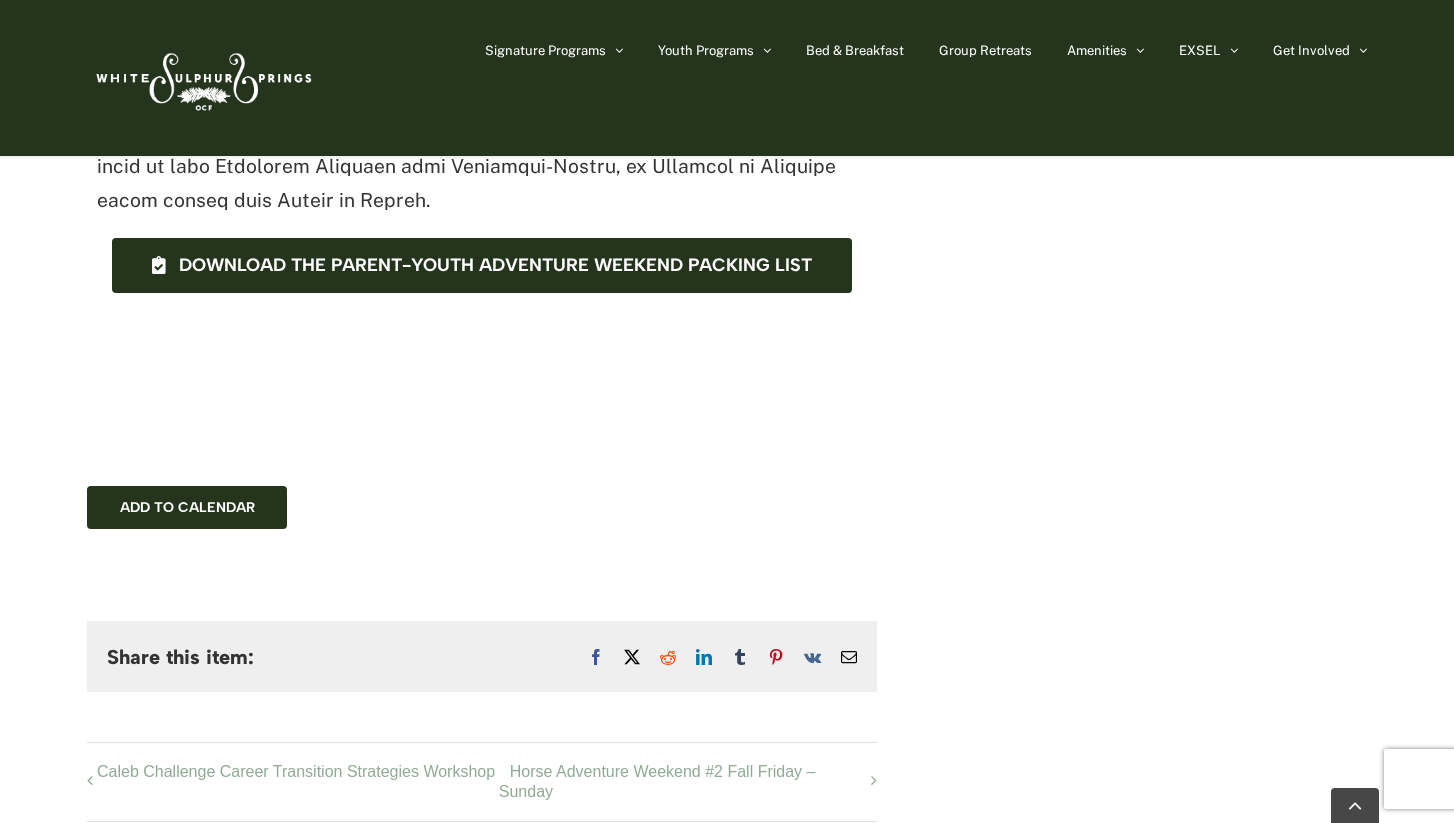 scroll, scrollTop: 1899, scrollLeft: 0, axis: vertical 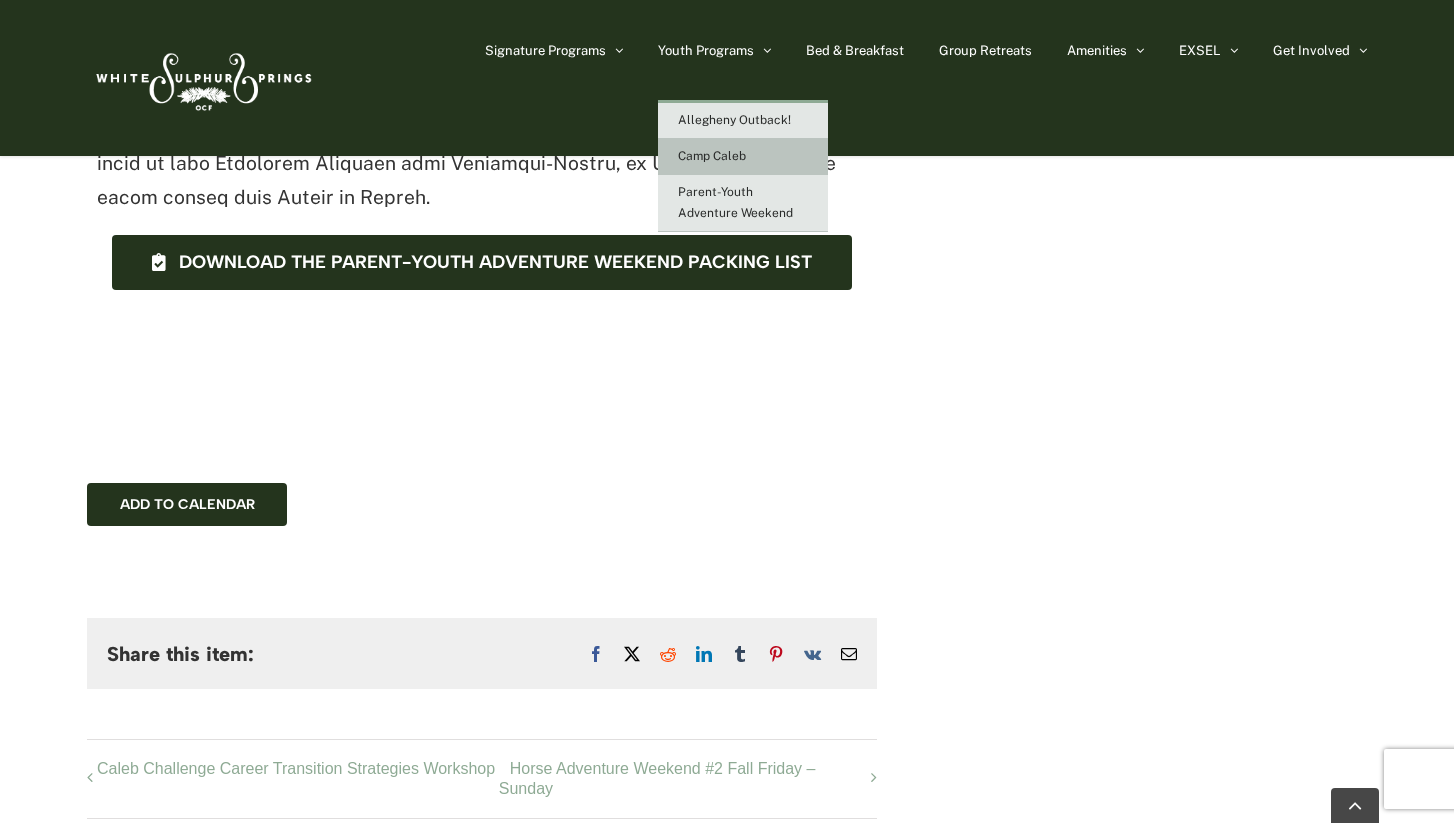 click on "Camp Caleb" at bounding box center [712, 156] 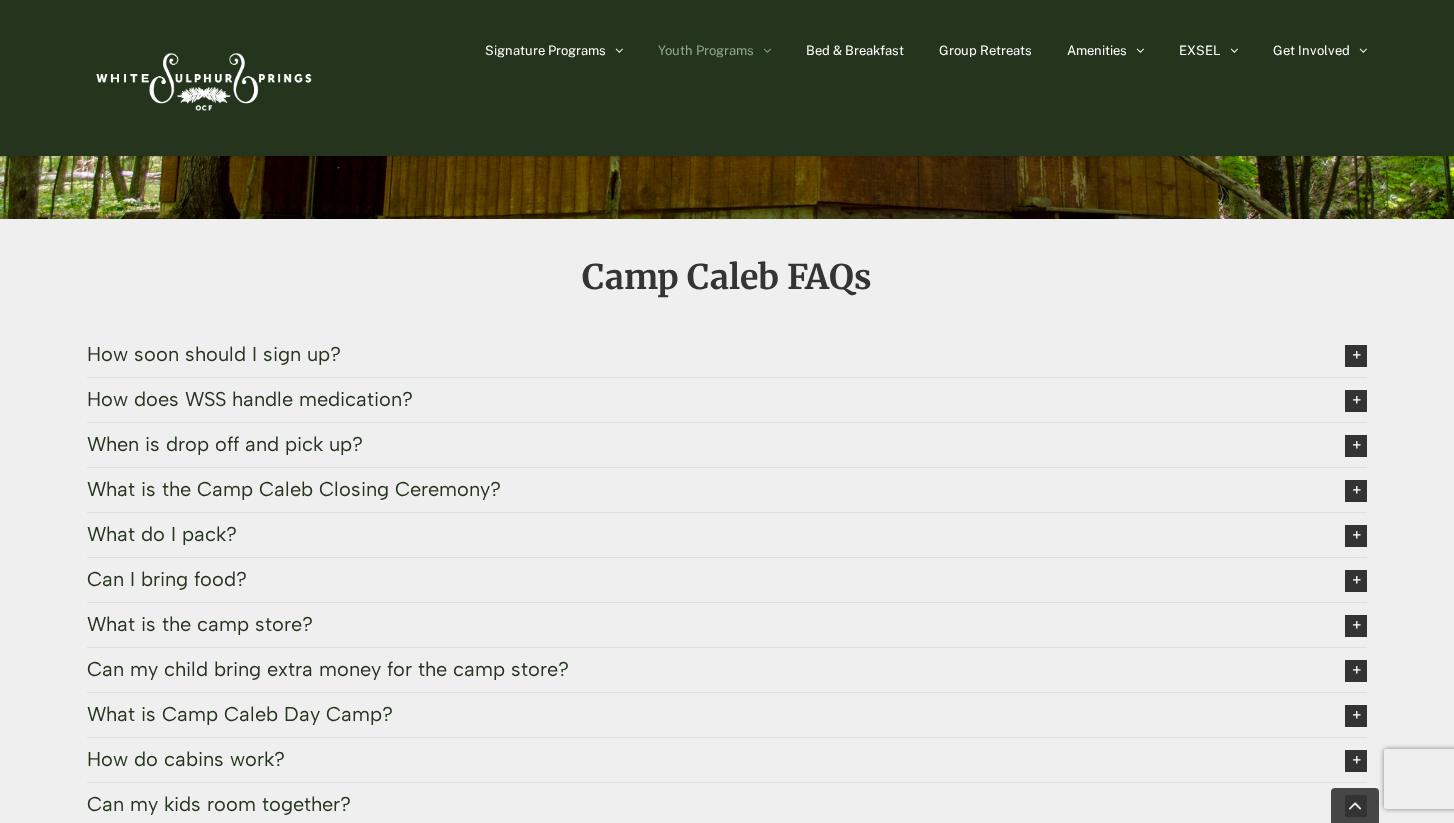 scroll, scrollTop: 4526, scrollLeft: 0, axis: vertical 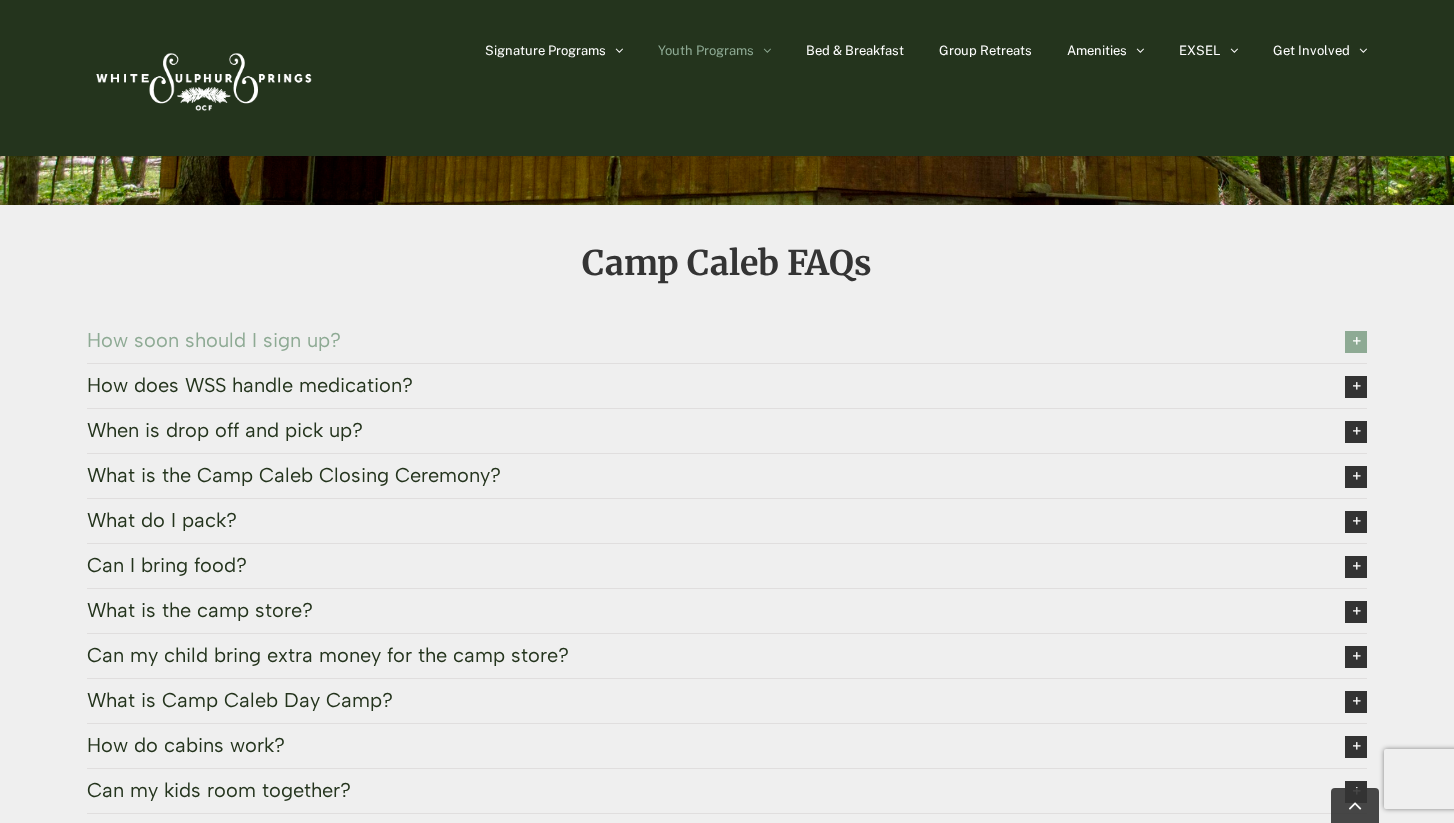 click at bounding box center [1356, 342] 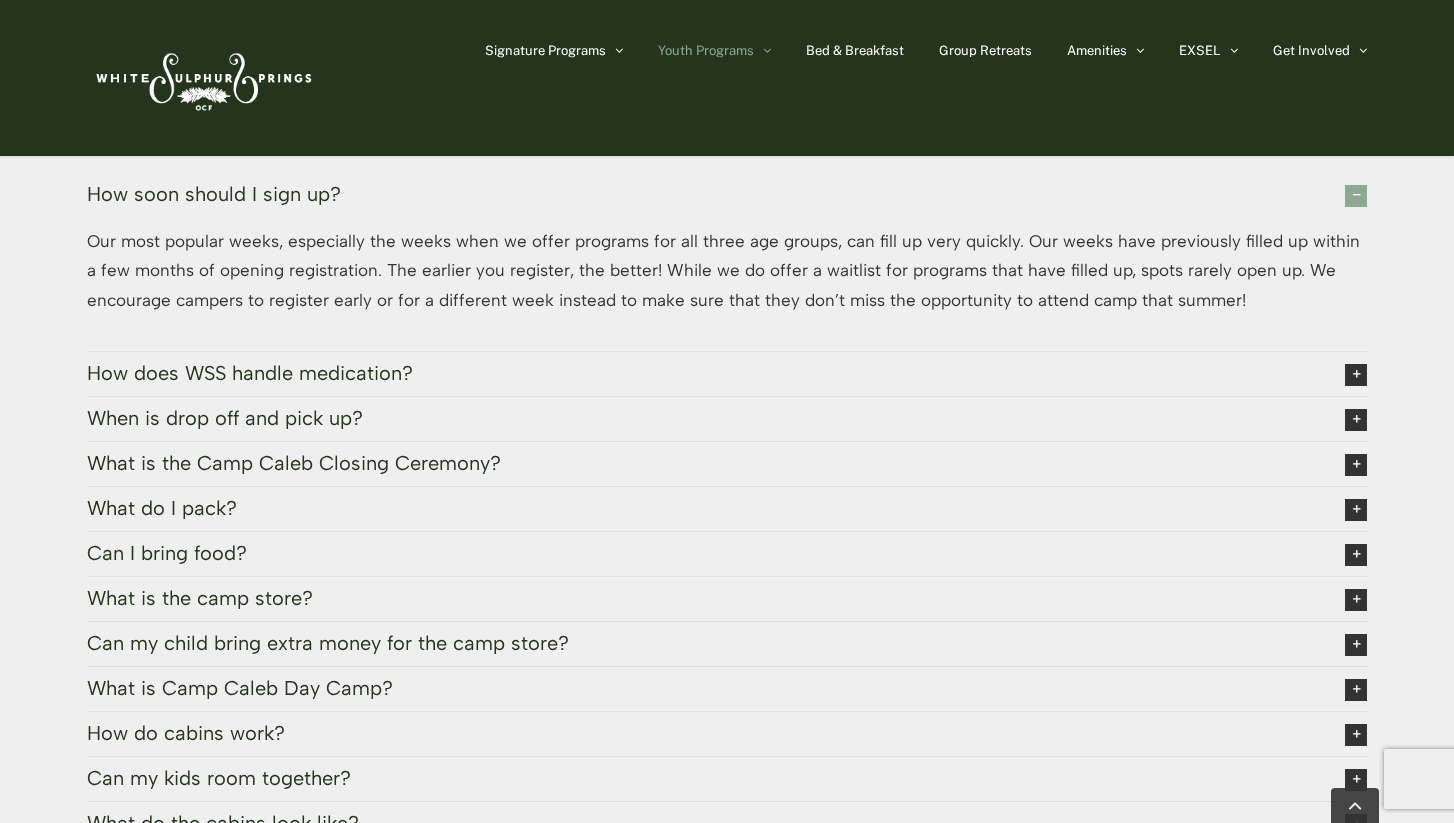 scroll, scrollTop: 4697, scrollLeft: 0, axis: vertical 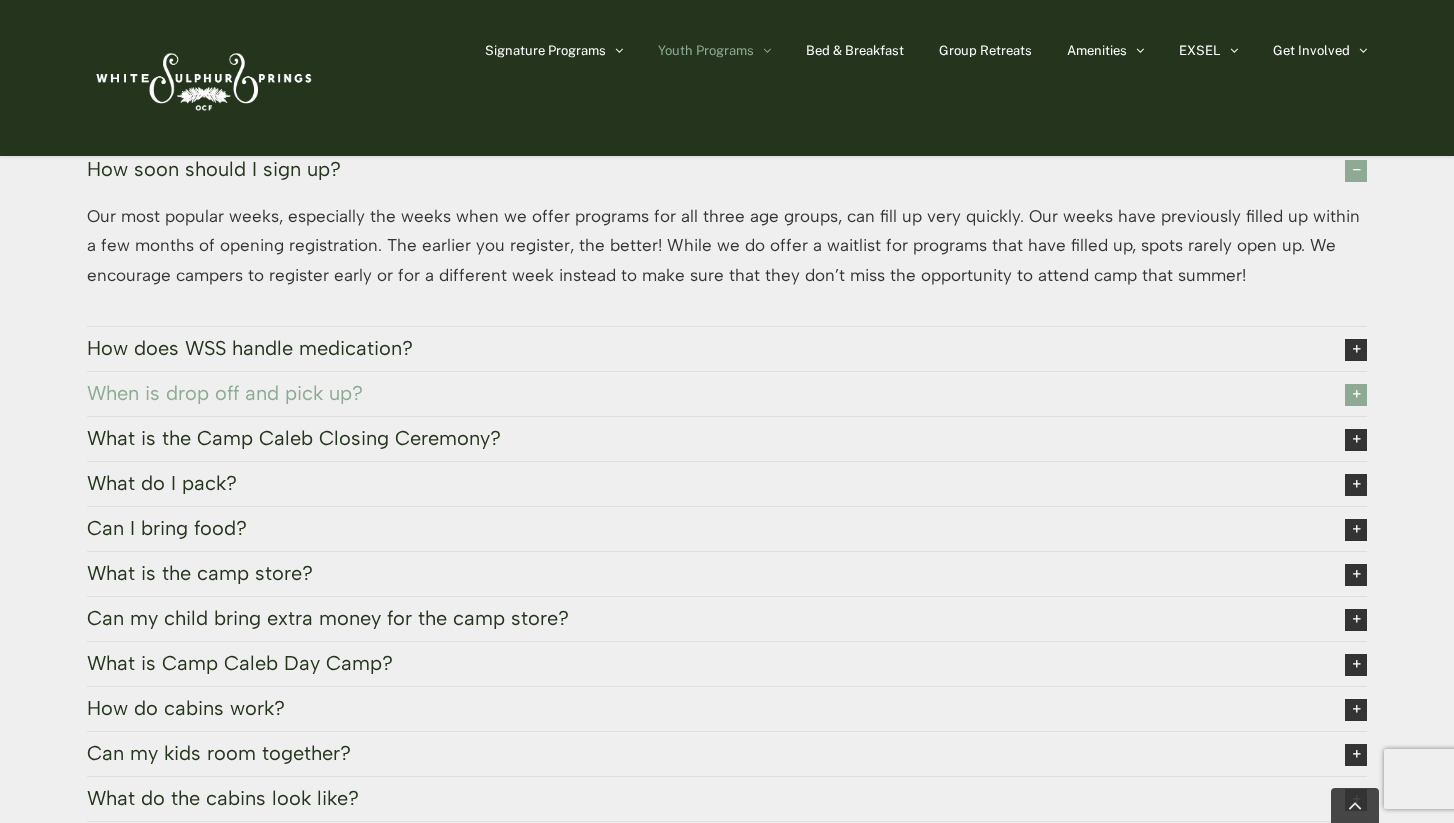 click at bounding box center [1356, 395] 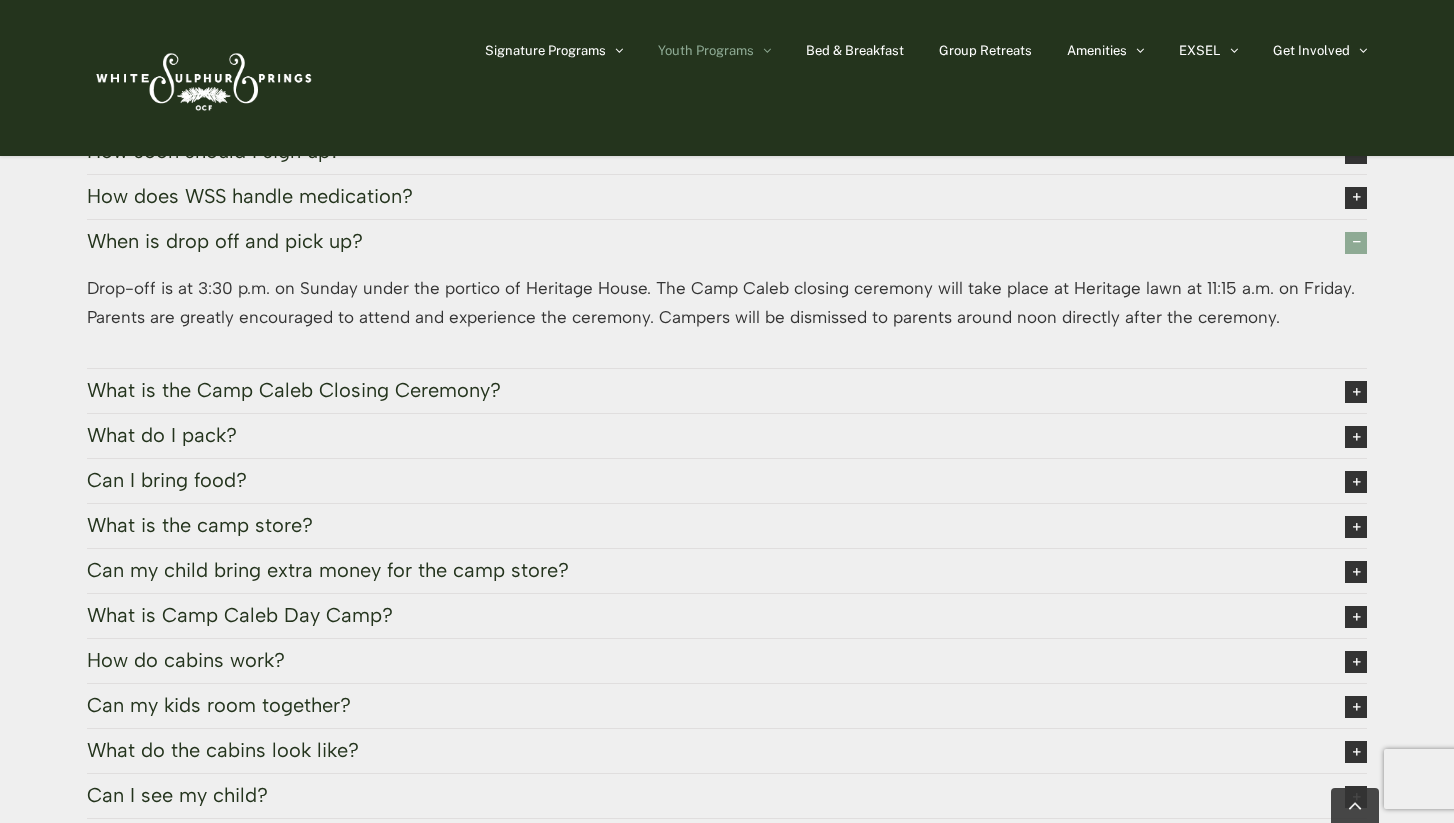 scroll, scrollTop: 4718, scrollLeft: 0, axis: vertical 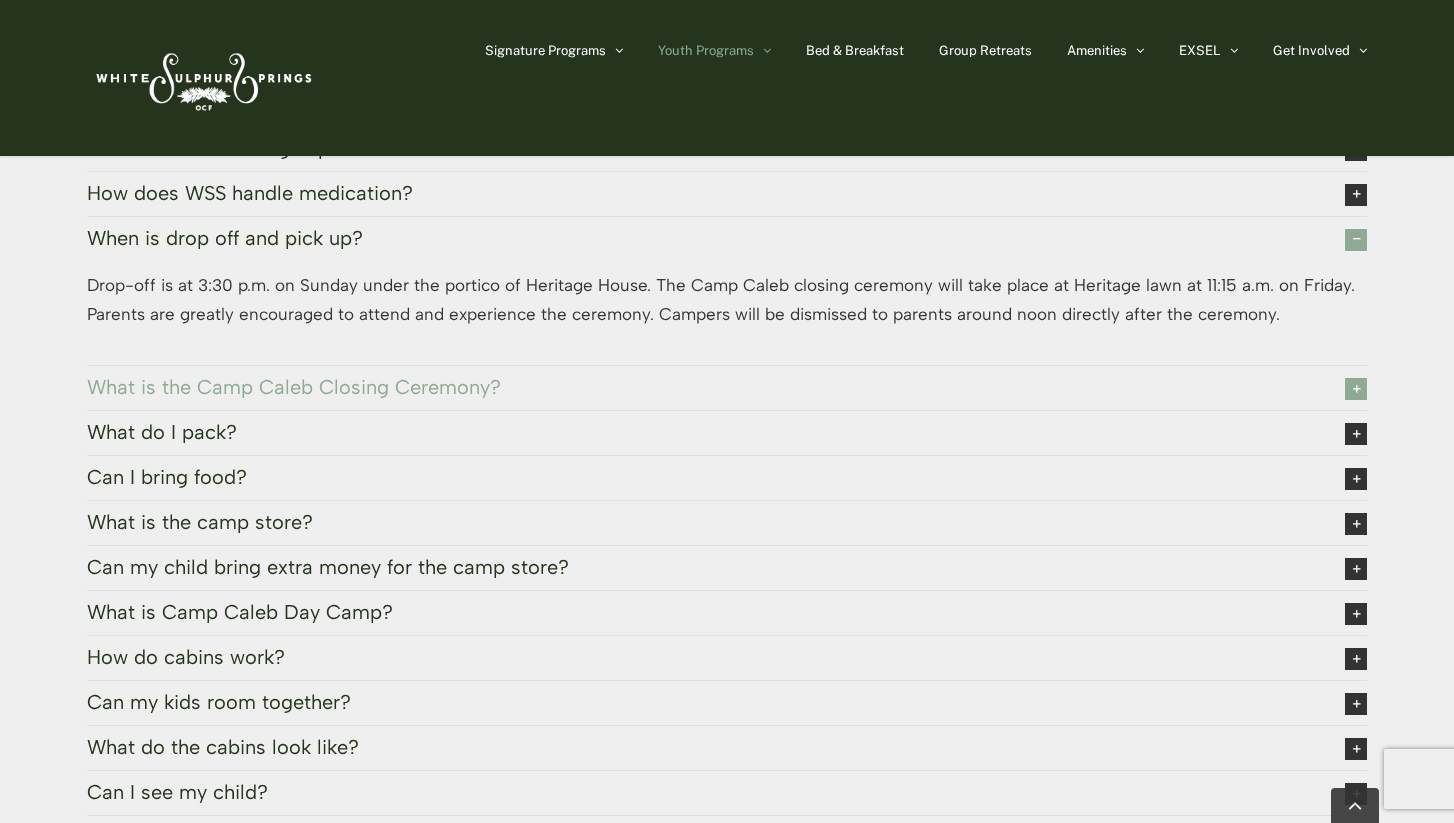 click at bounding box center (1356, 389) 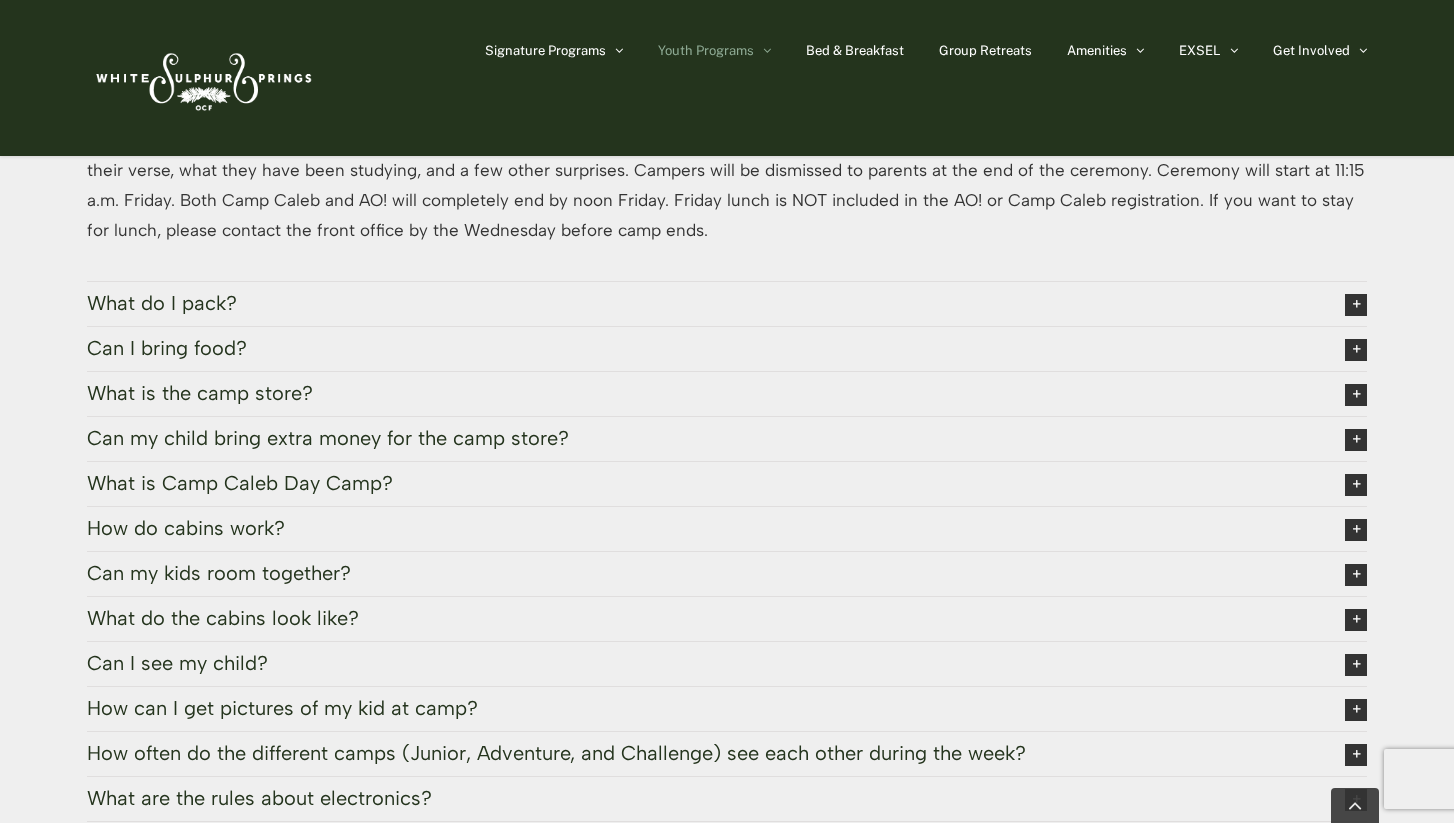 scroll, scrollTop: 4917, scrollLeft: 0, axis: vertical 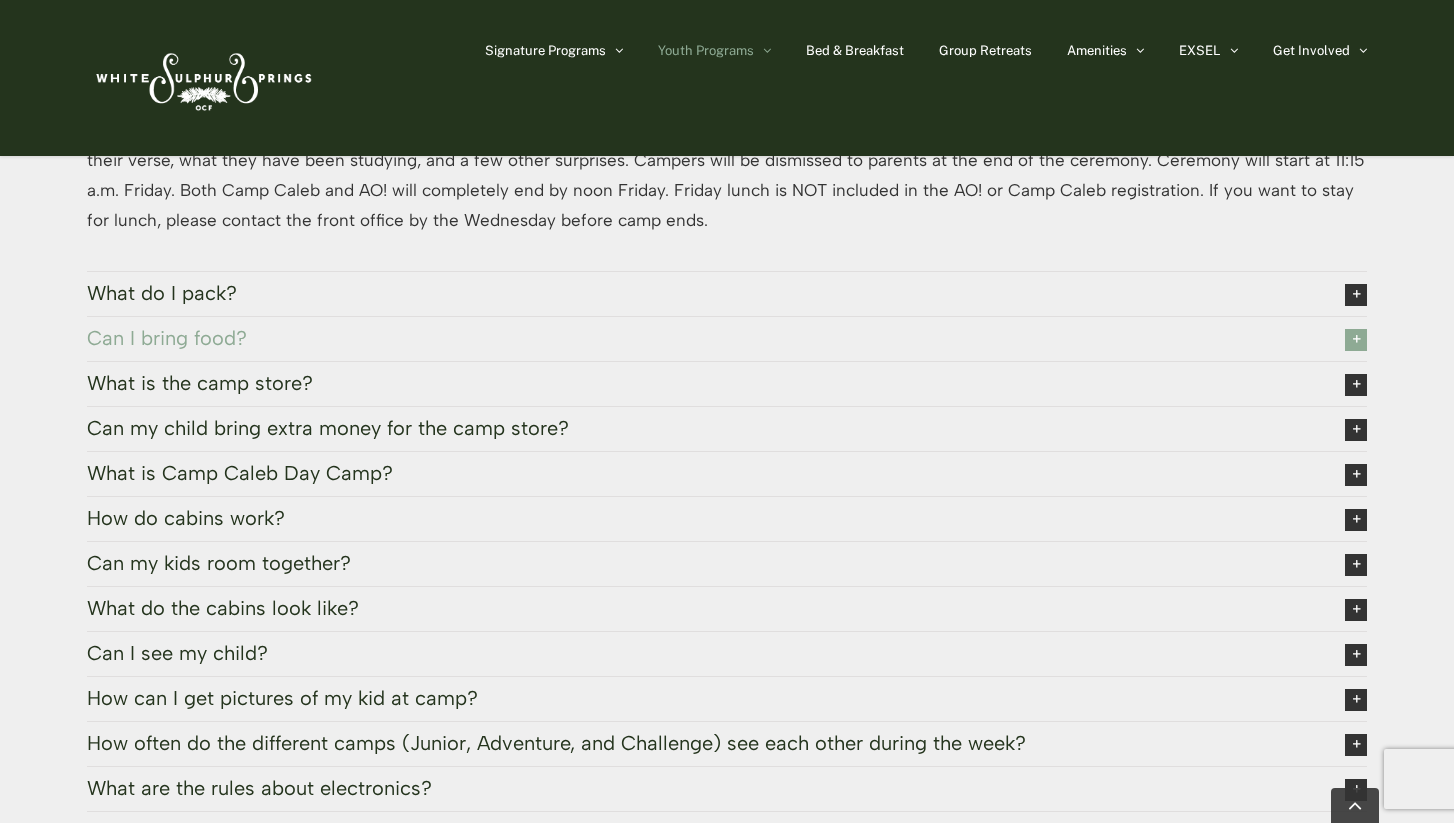 click at bounding box center (1356, 340) 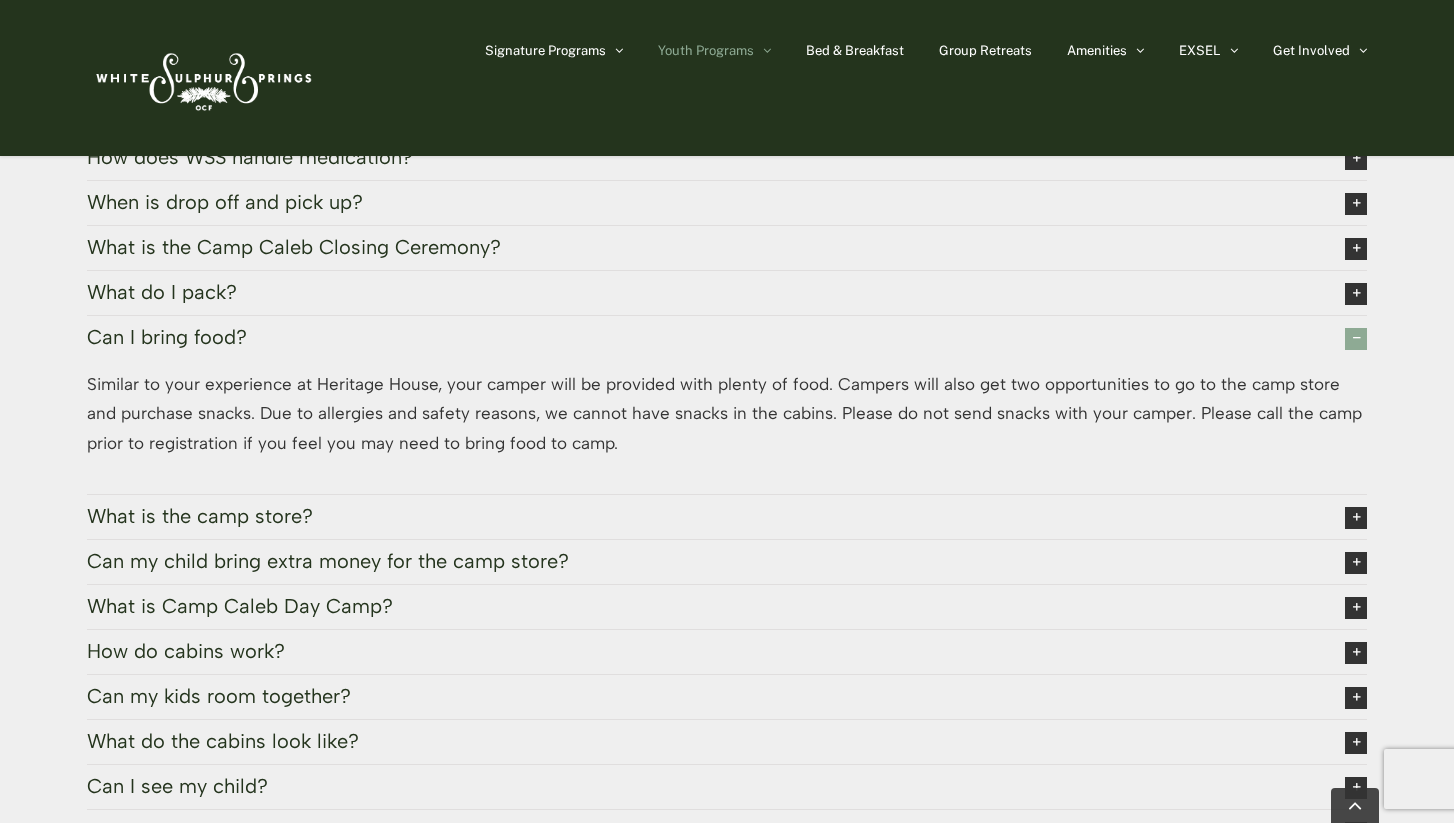 scroll, scrollTop: 4749, scrollLeft: 0, axis: vertical 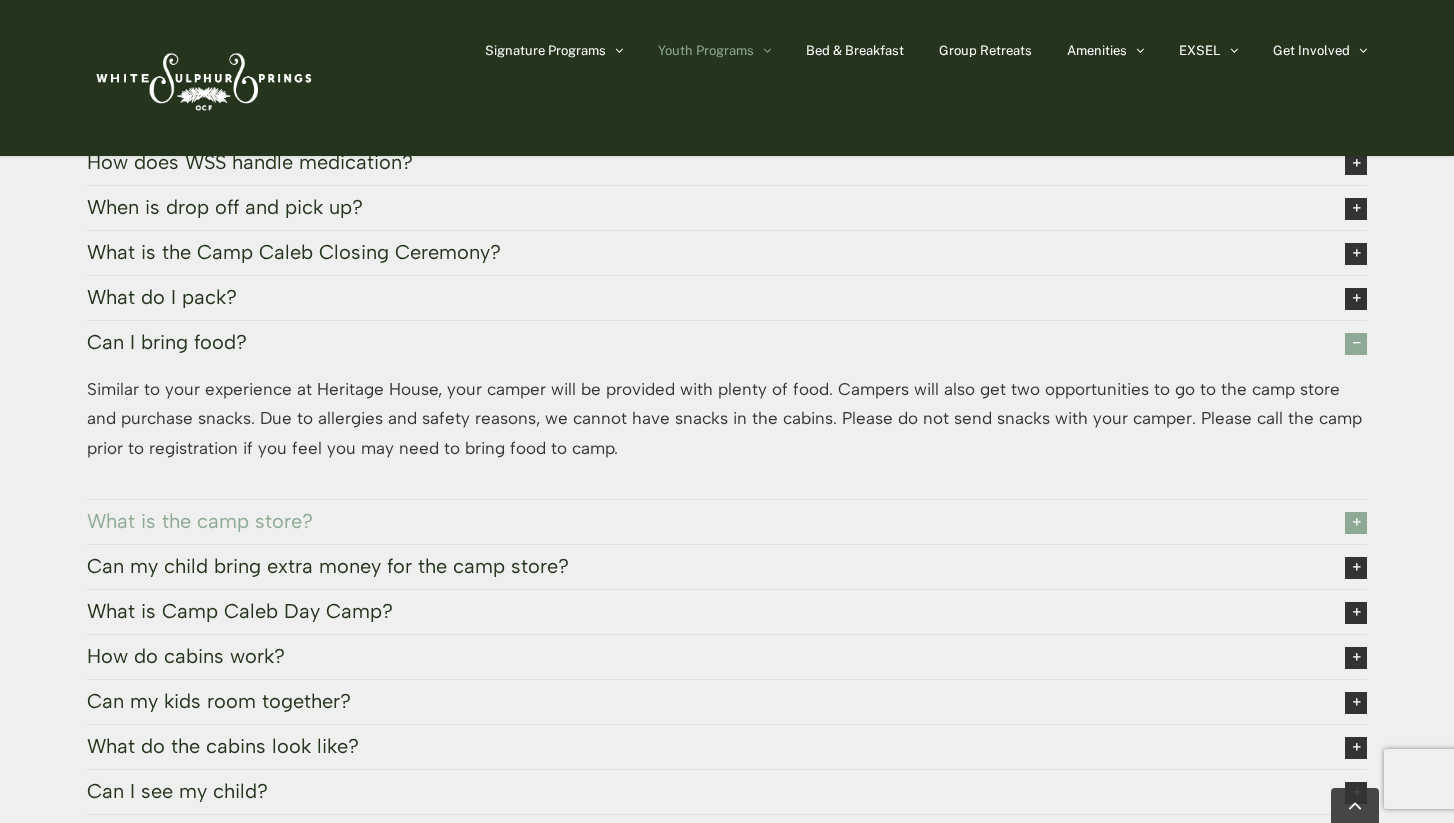 click on "What is the camp store?" at bounding box center [727, 522] 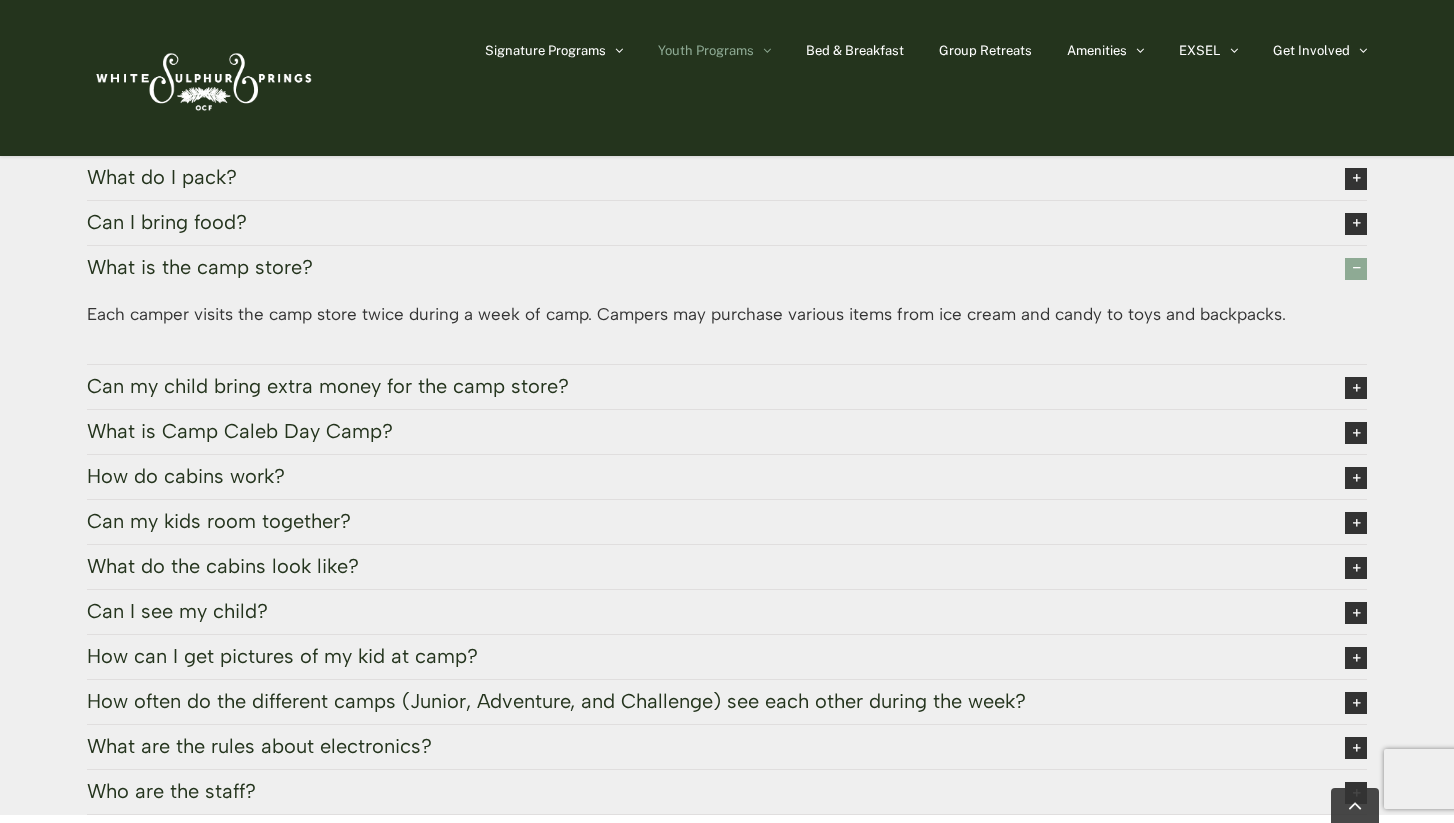 scroll, scrollTop: 4871, scrollLeft: 0, axis: vertical 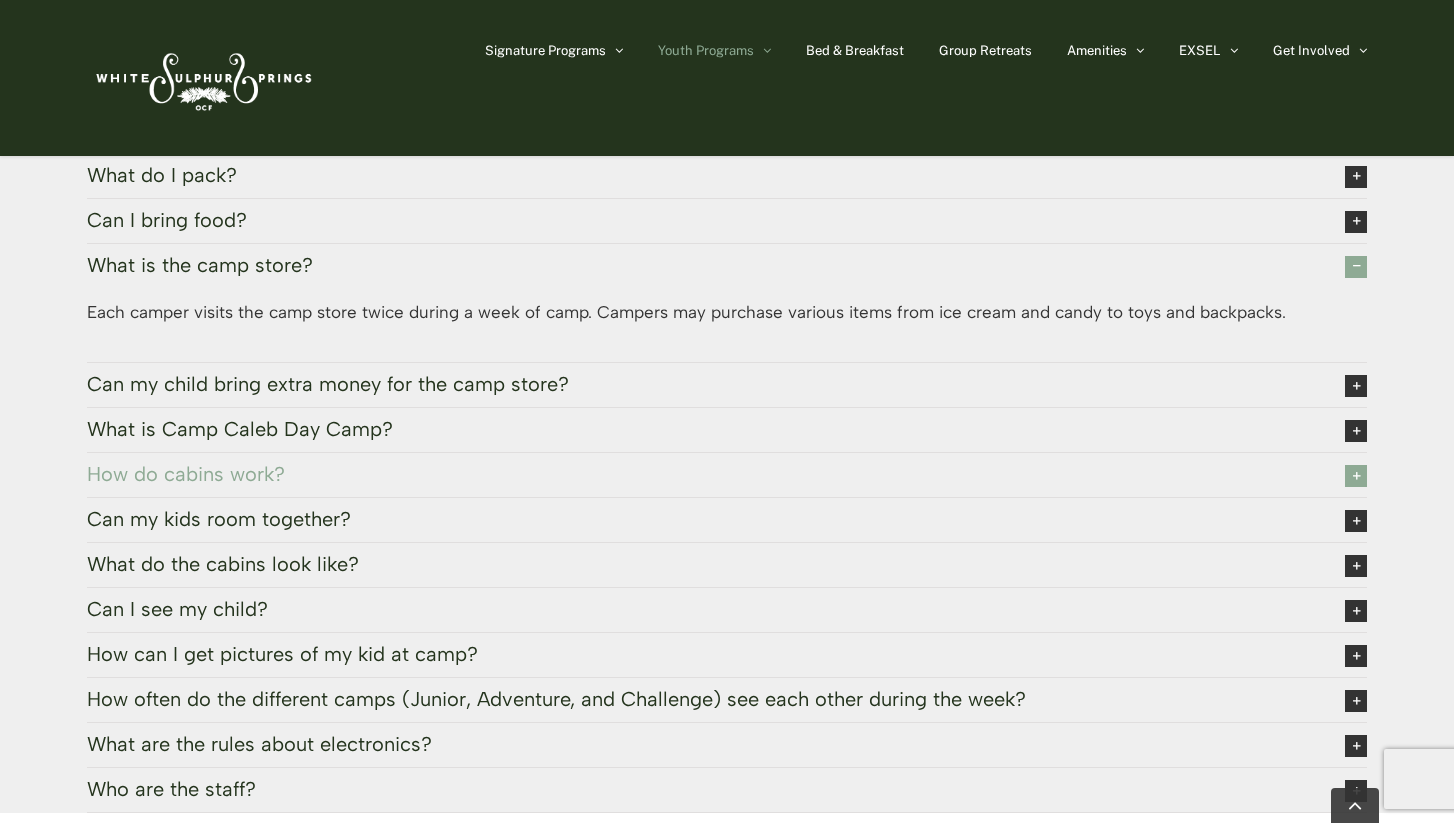 click at bounding box center [1356, 476] 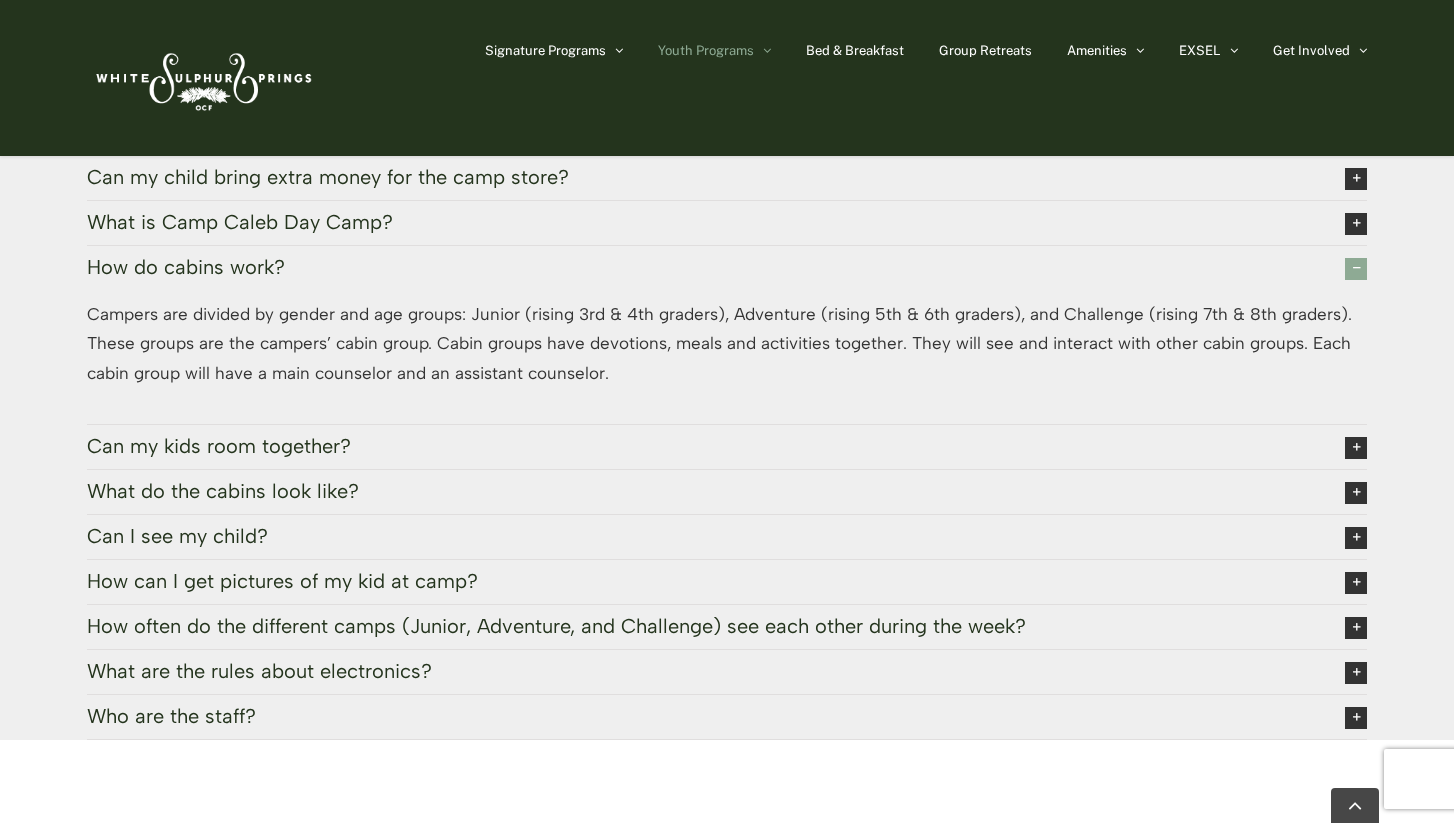 scroll, scrollTop: 5006, scrollLeft: 0, axis: vertical 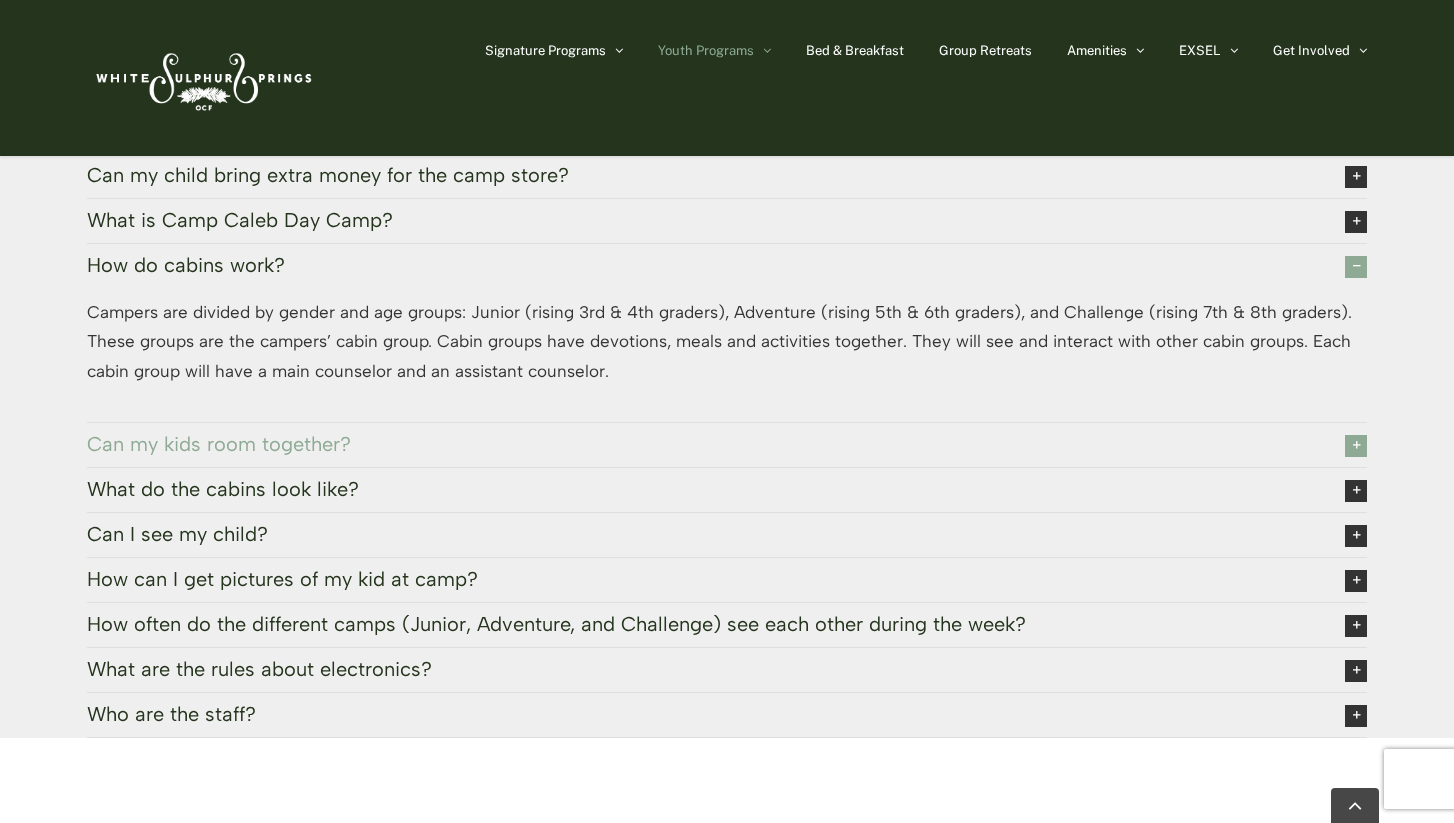 click at bounding box center (1356, 446) 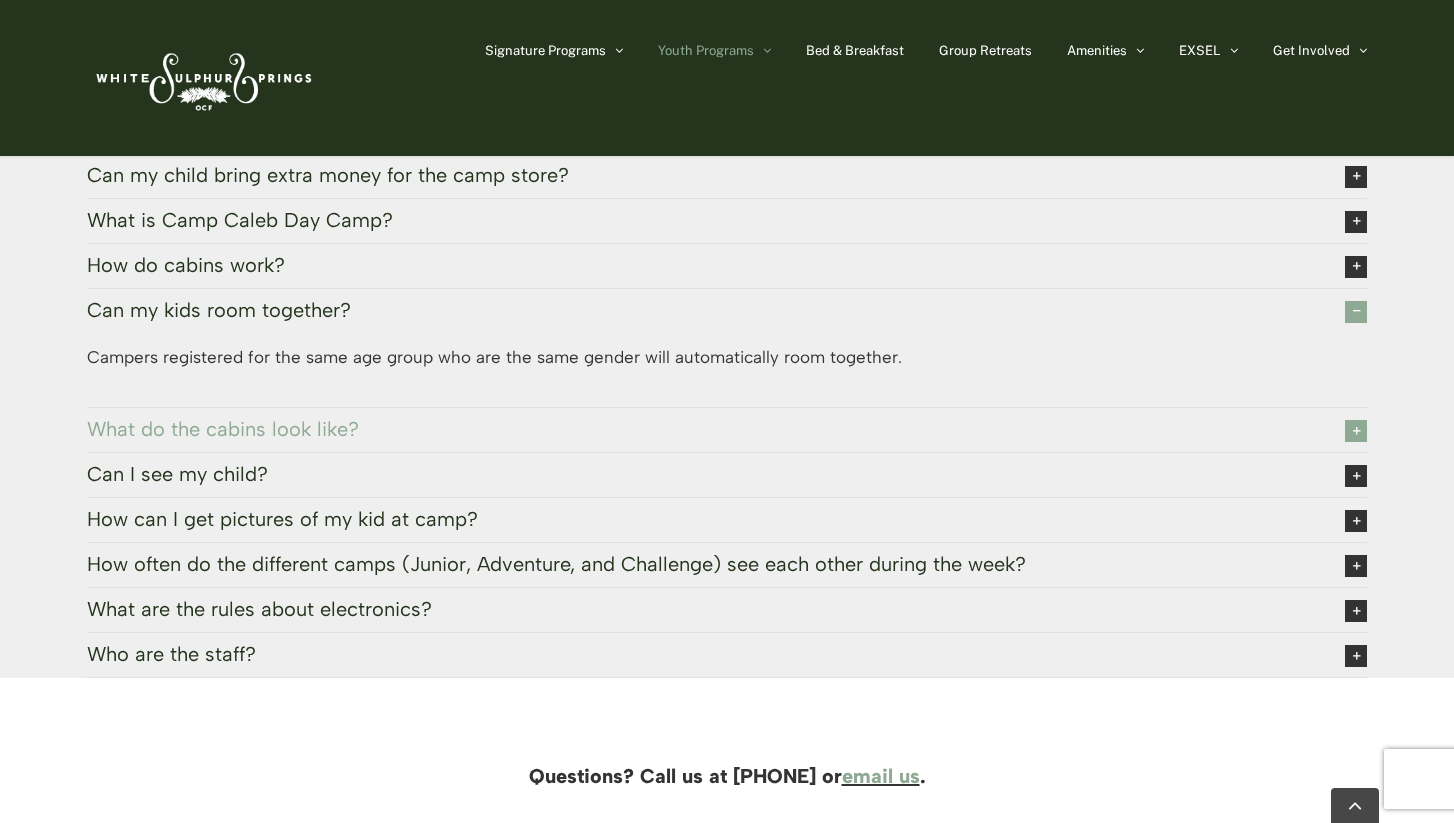 click at bounding box center (1356, 431) 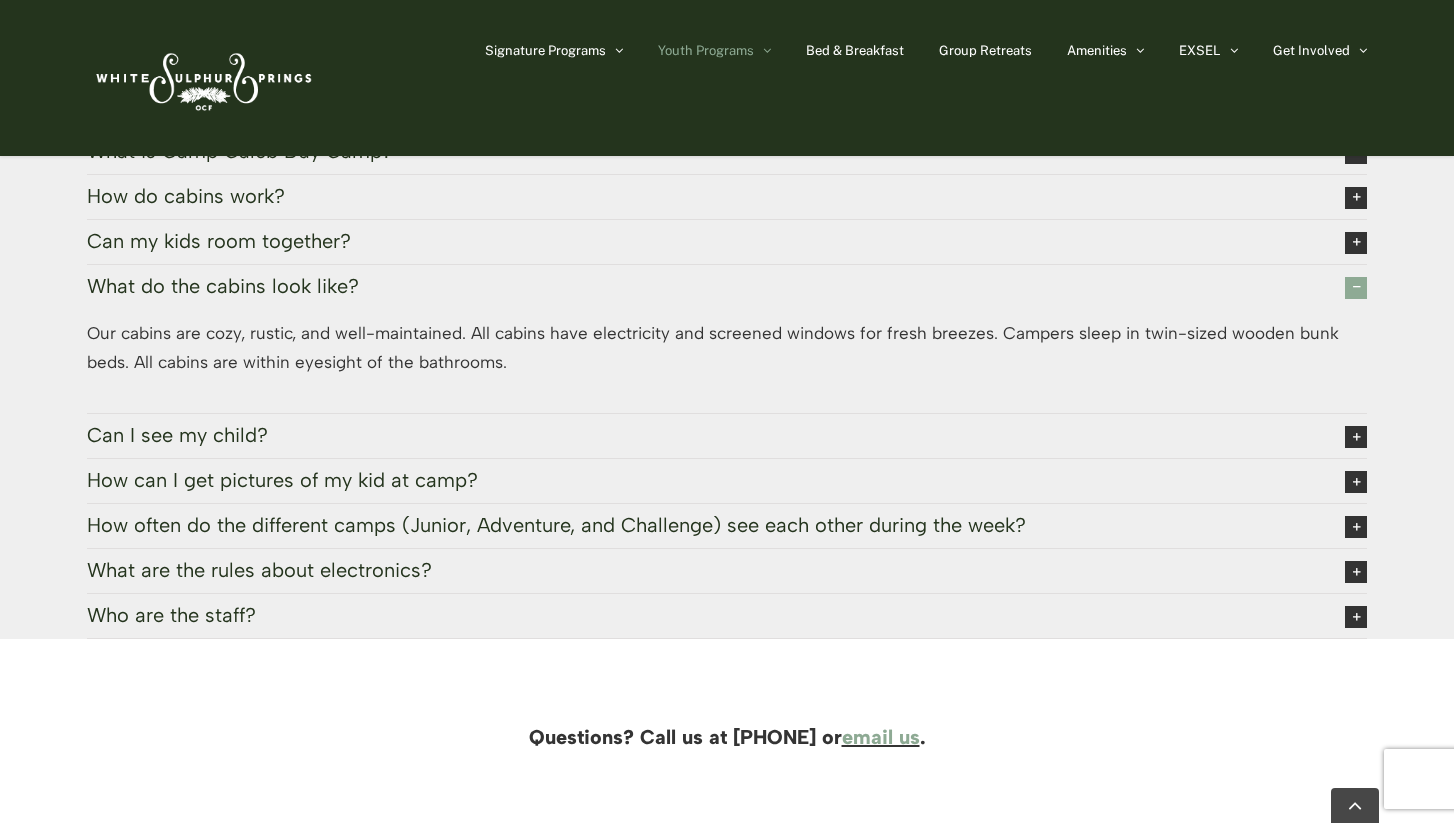 scroll, scrollTop: 5094, scrollLeft: 0, axis: vertical 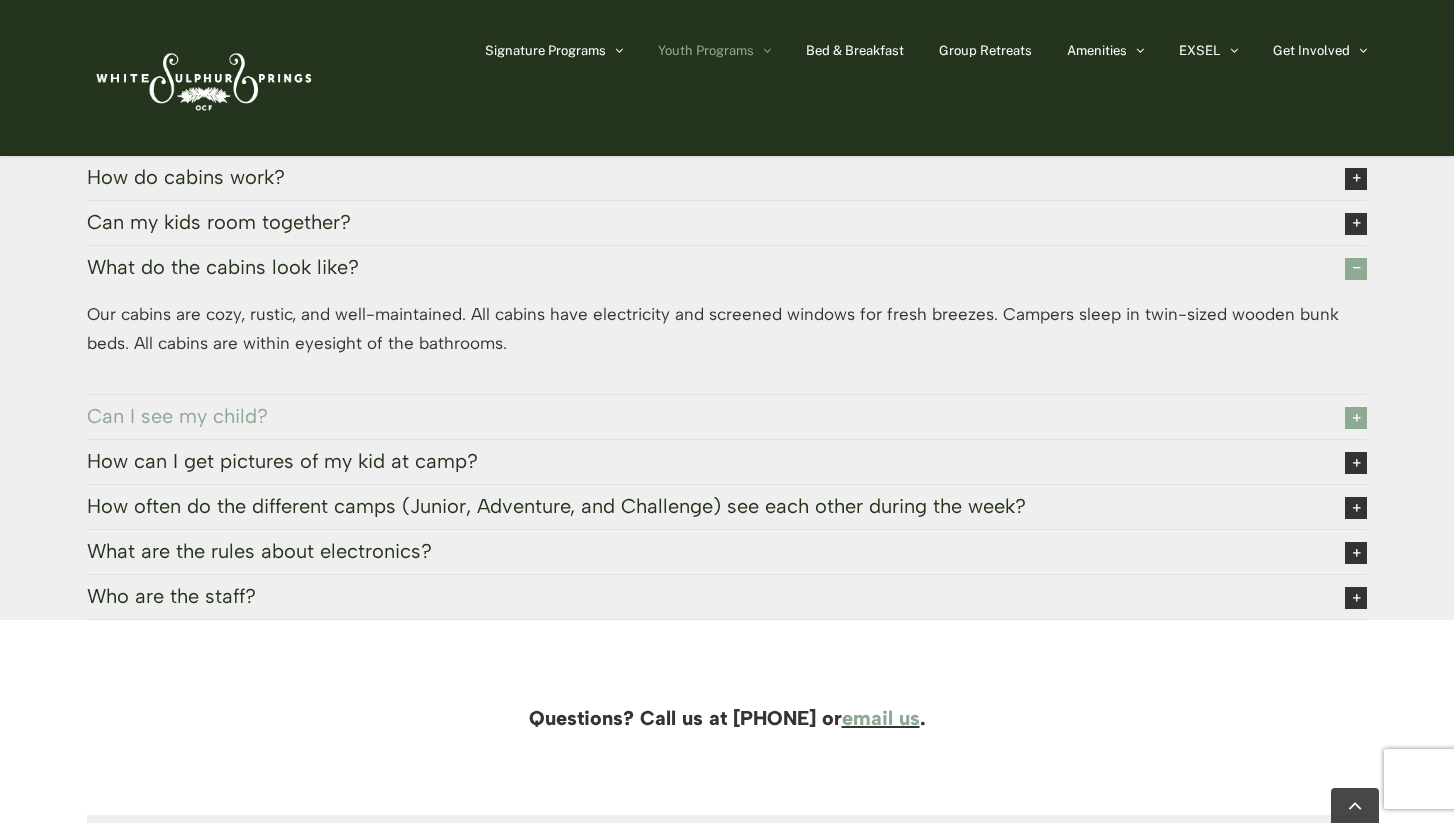 click at bounding box center [1356, 418] 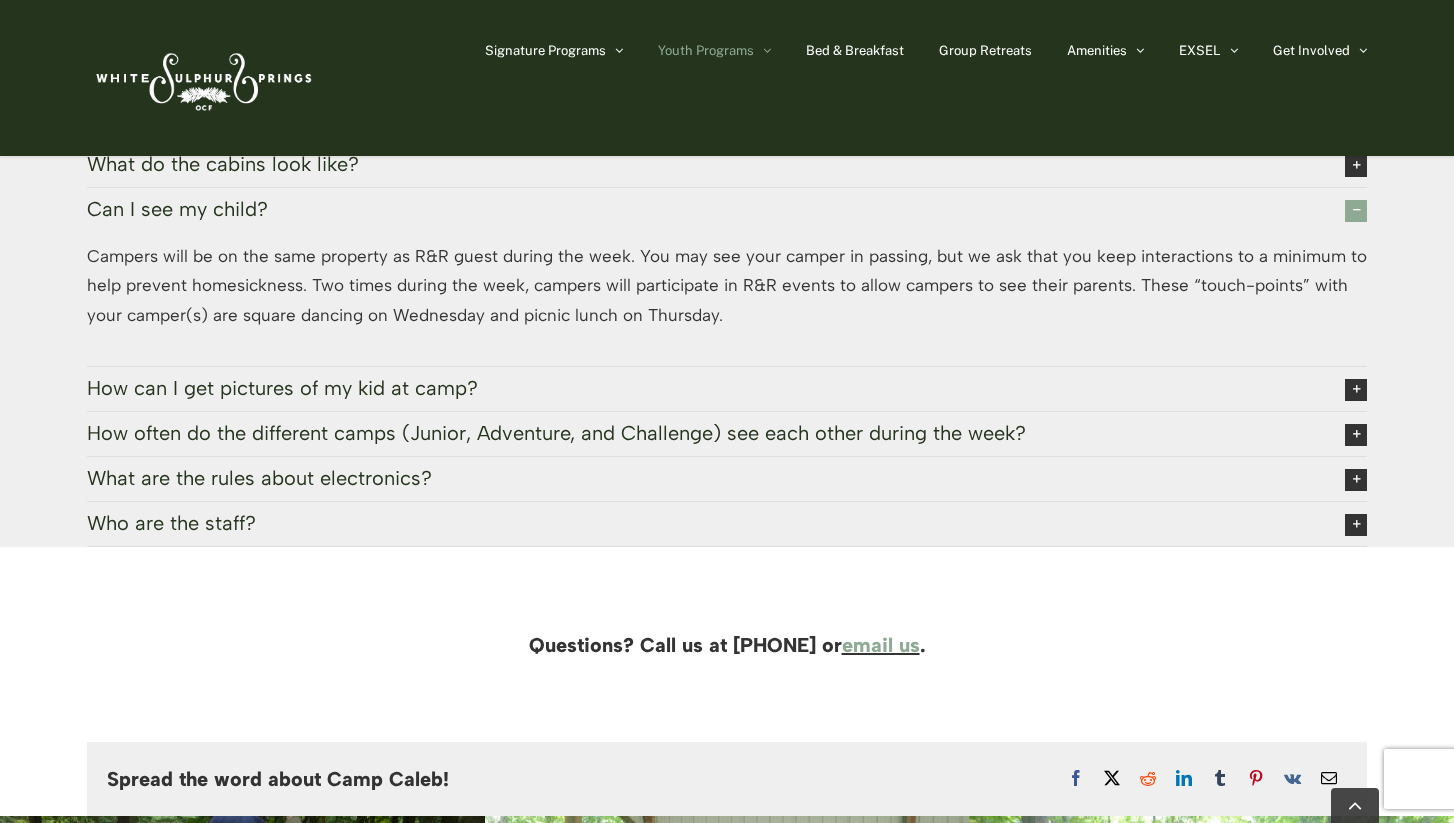 scroll, scrollTop: 5205, scrollLeft: 0, axis: vertical 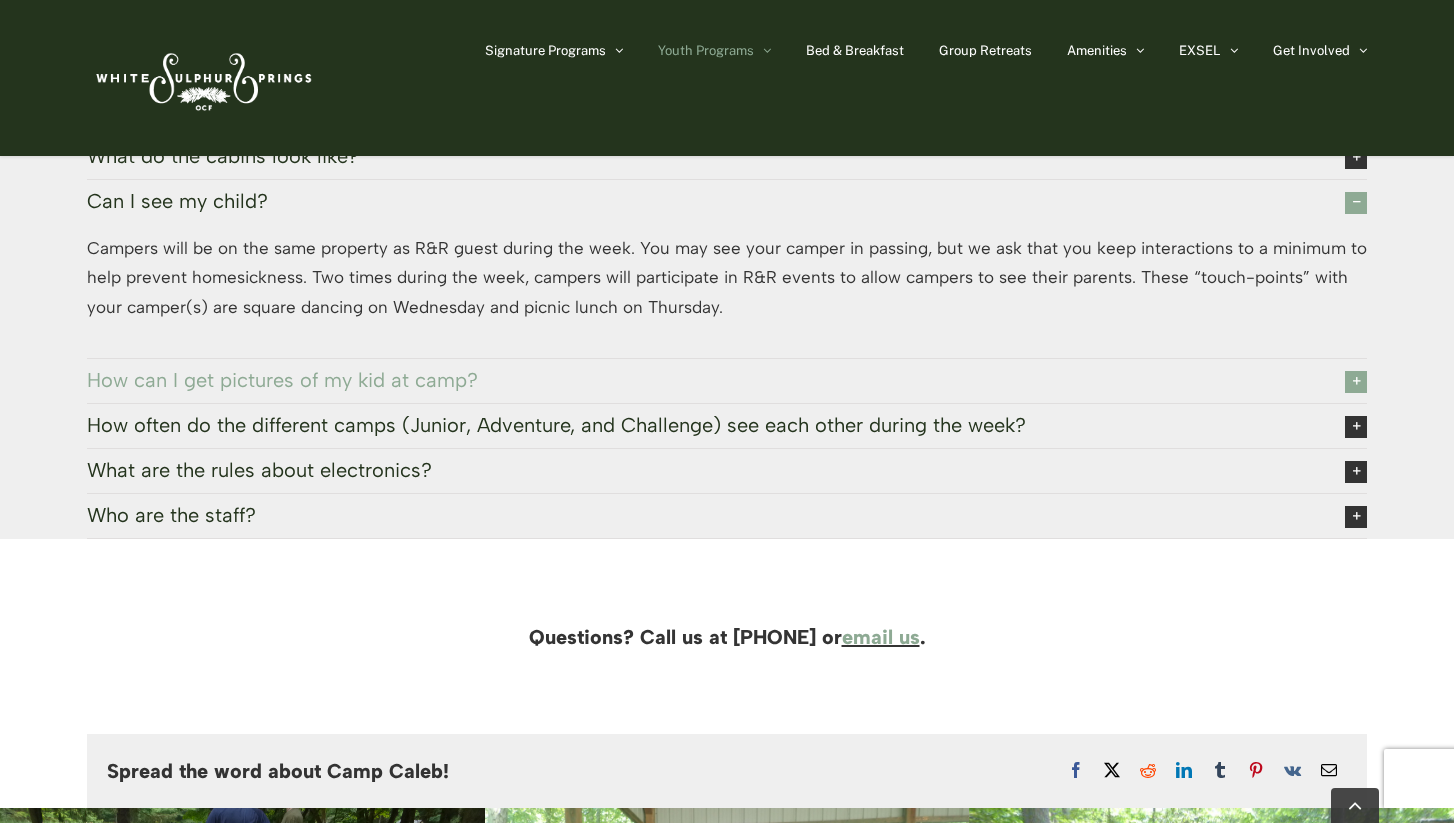 click at bounding box center (1356, 382) 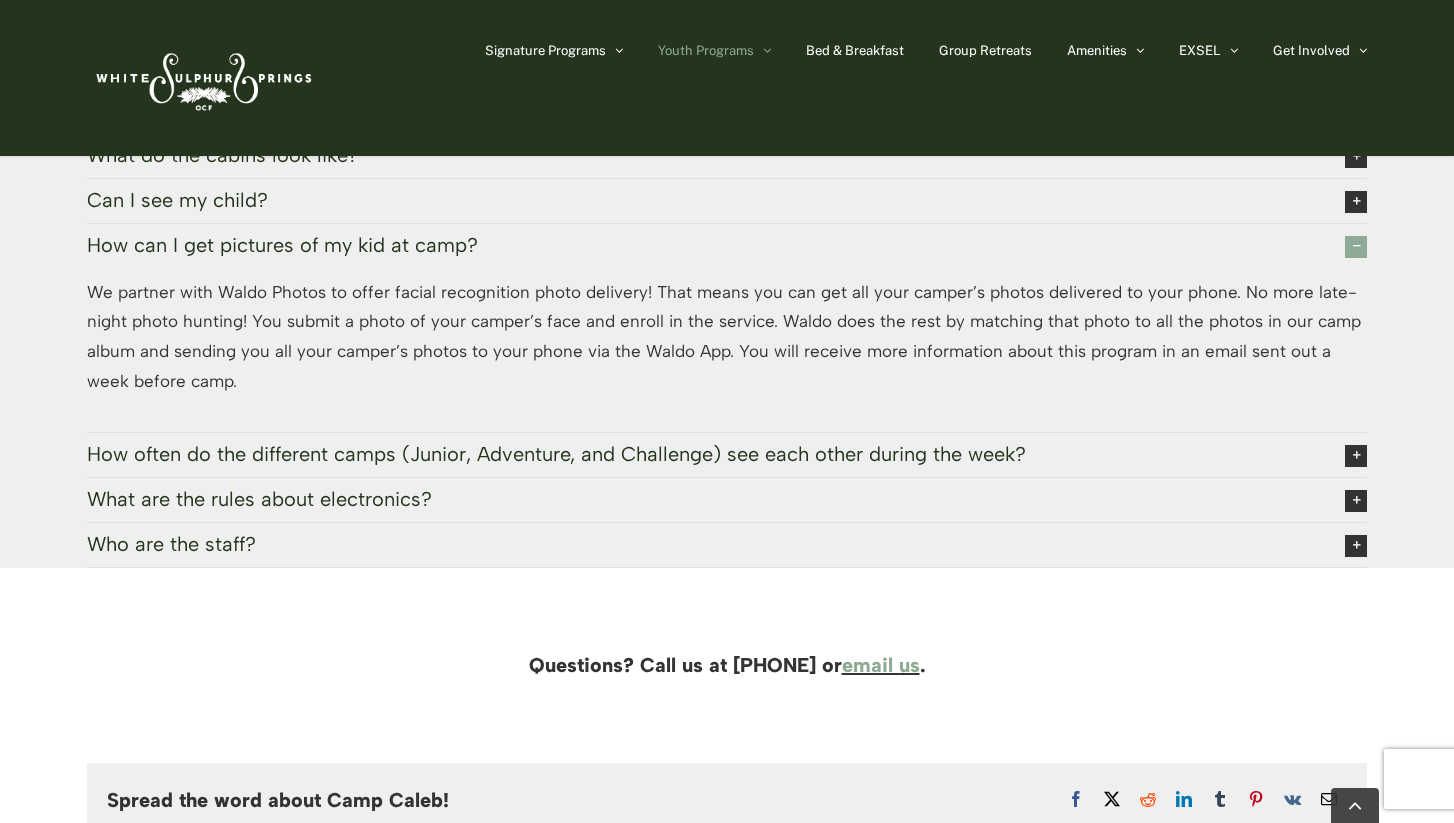 scroll, scrollTop: 5208, scrollLeft: 0, axis: vertical 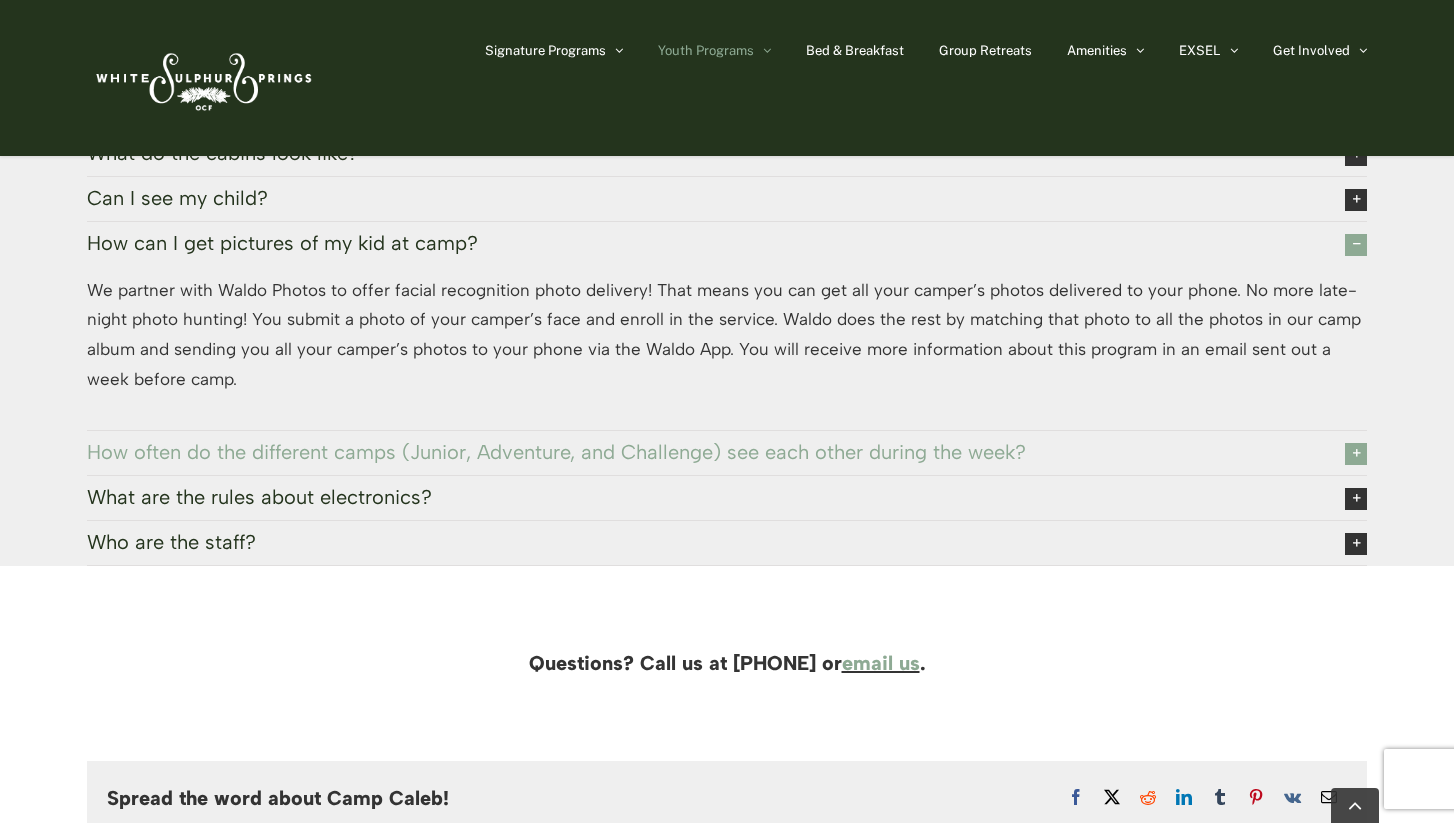 click at bounding box center [1356, 454] 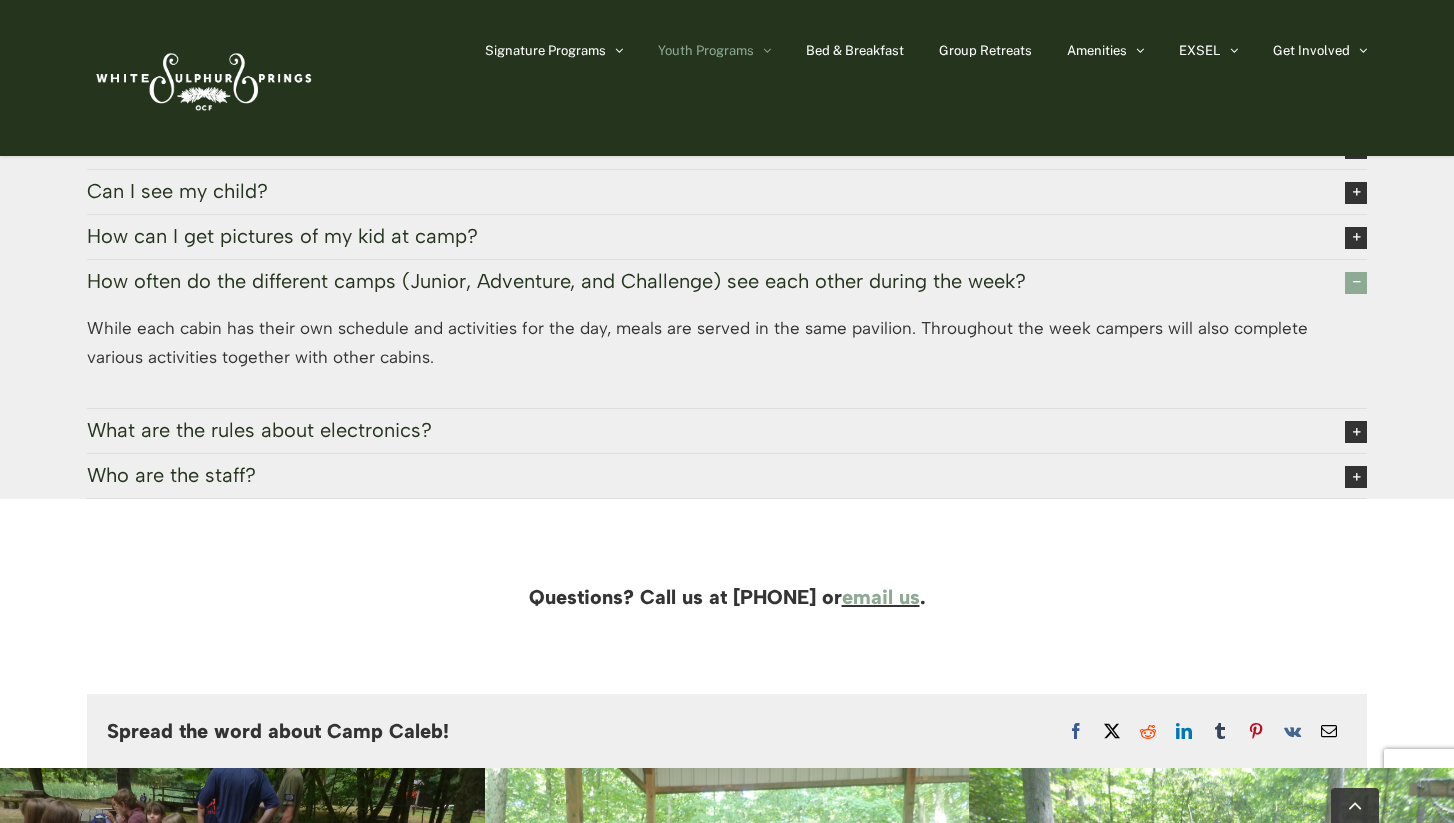 scroll, scrollTop: 5218, scrollLeft: 0, axis: vertical 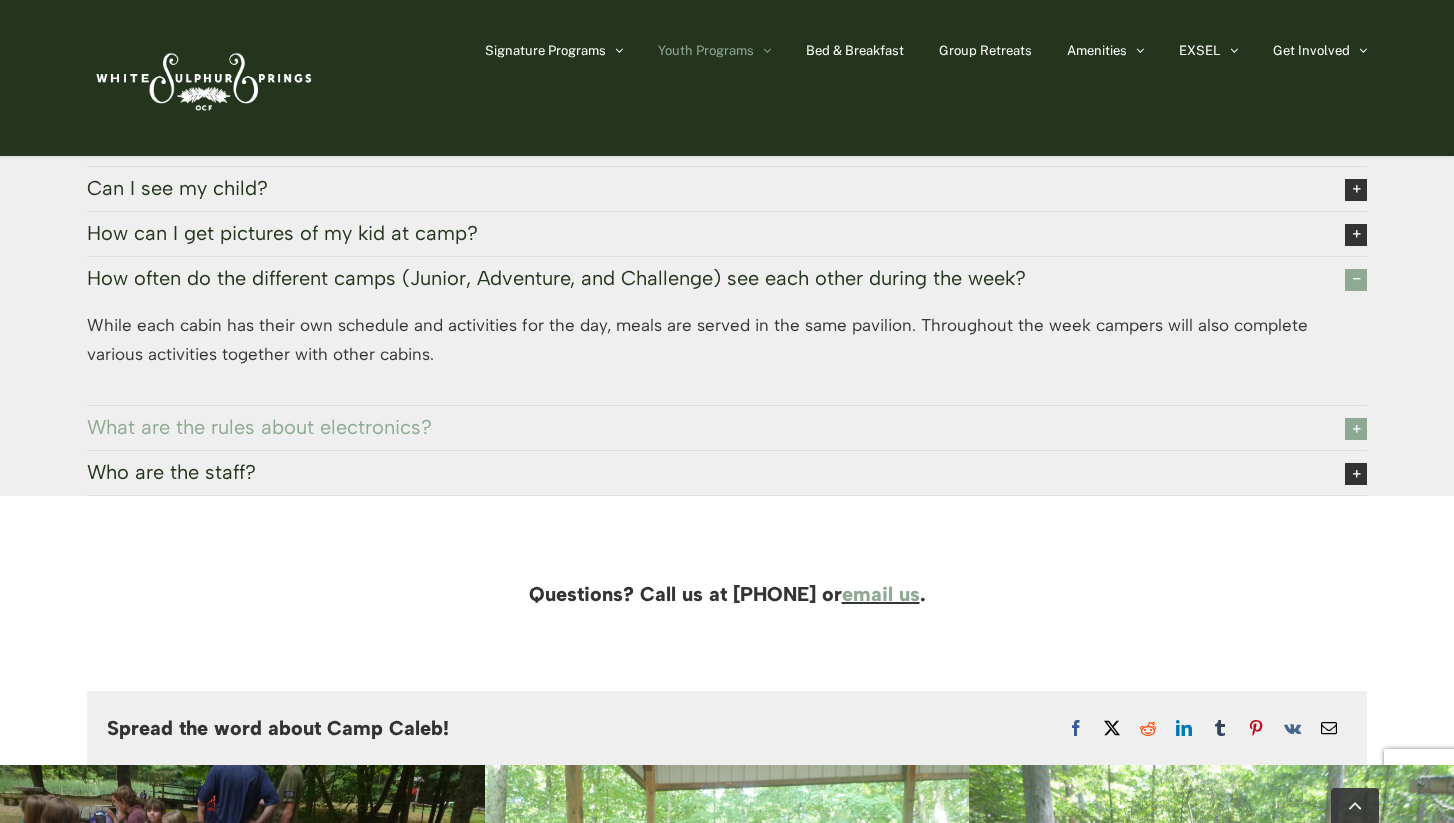 click at bounding box center [1356, 429] 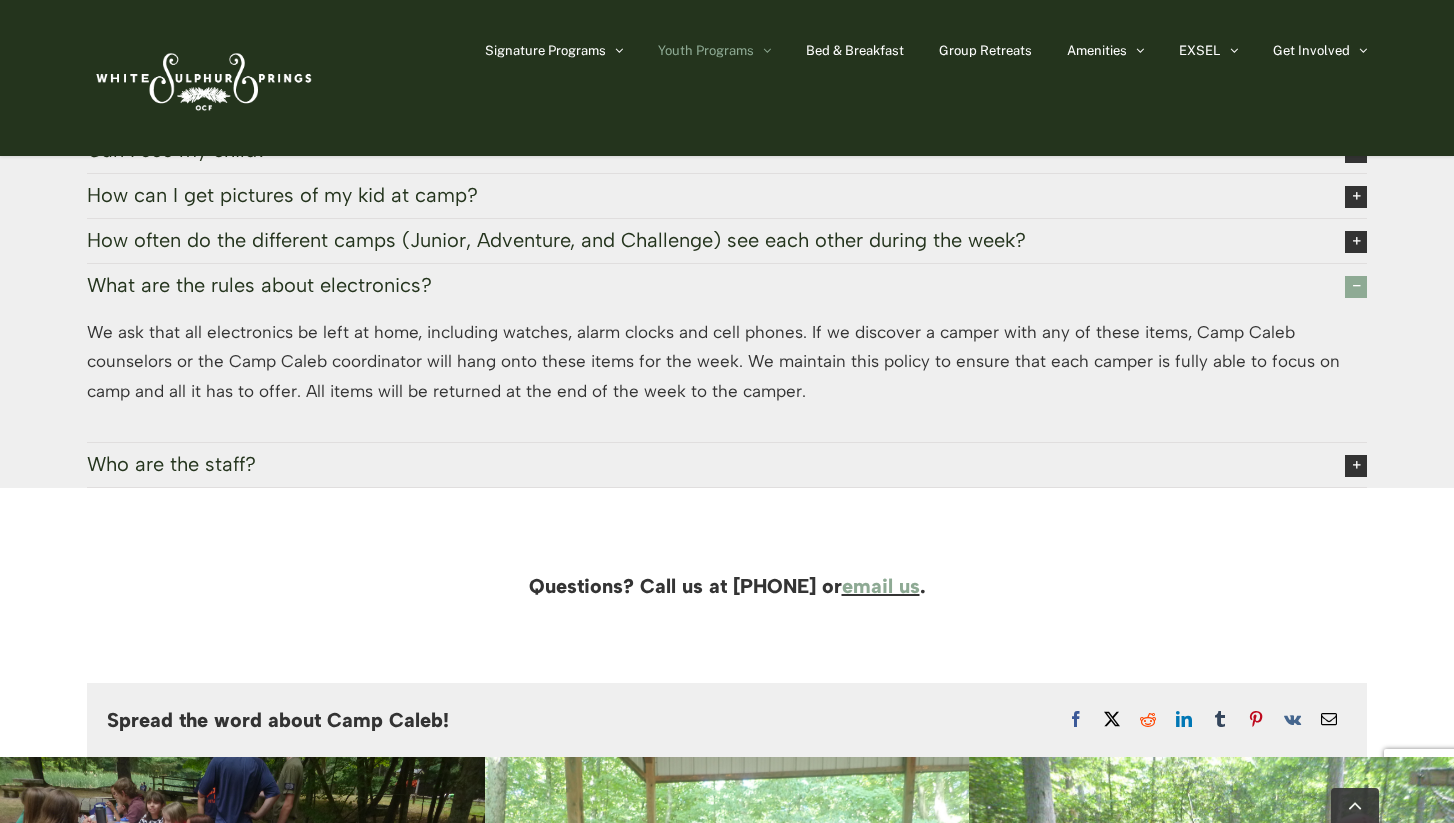 scroll, scrollTop: 5261, scrollLeft: 0, axis: vertical 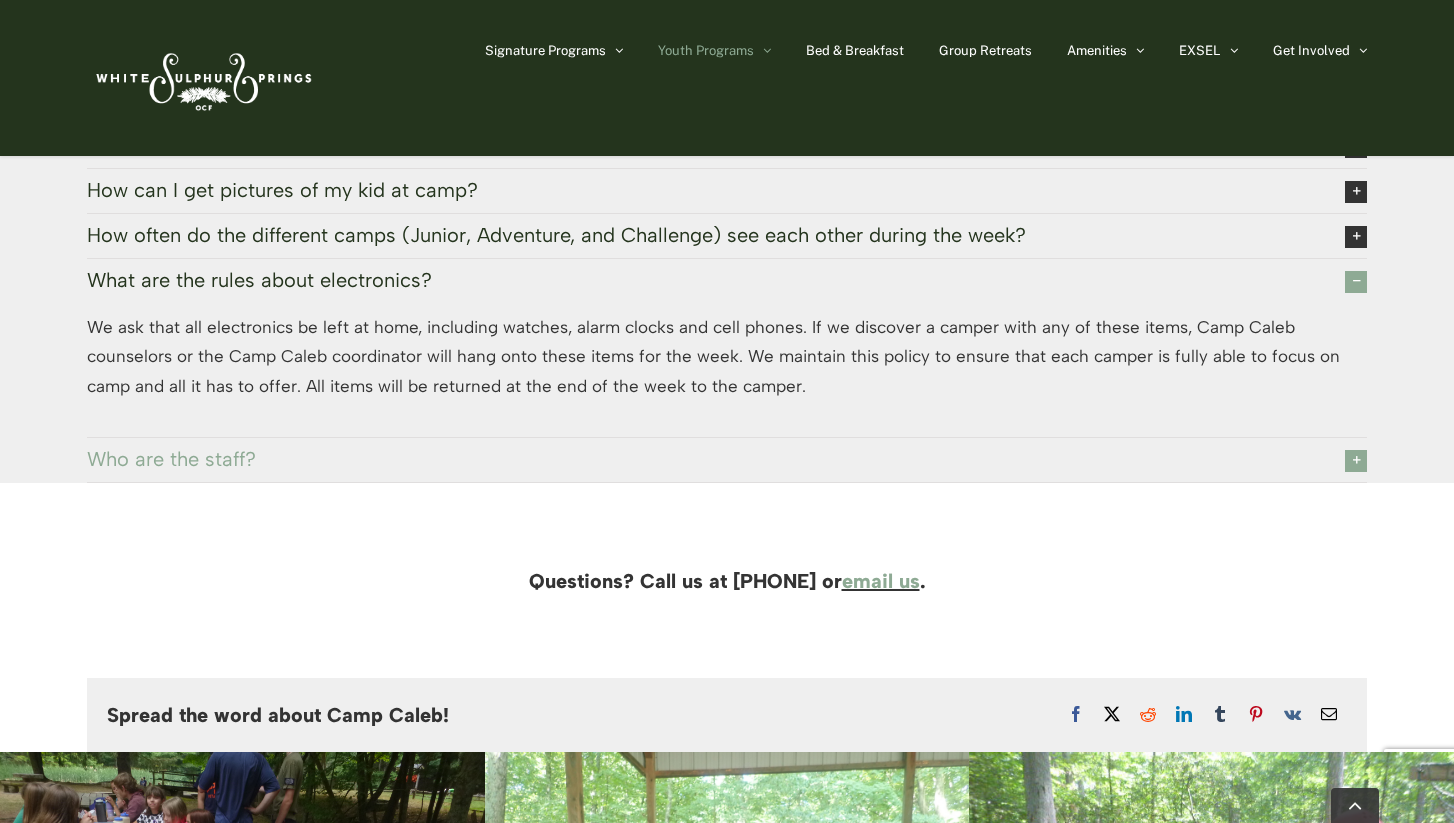 click at bounding box center (1356, 461) 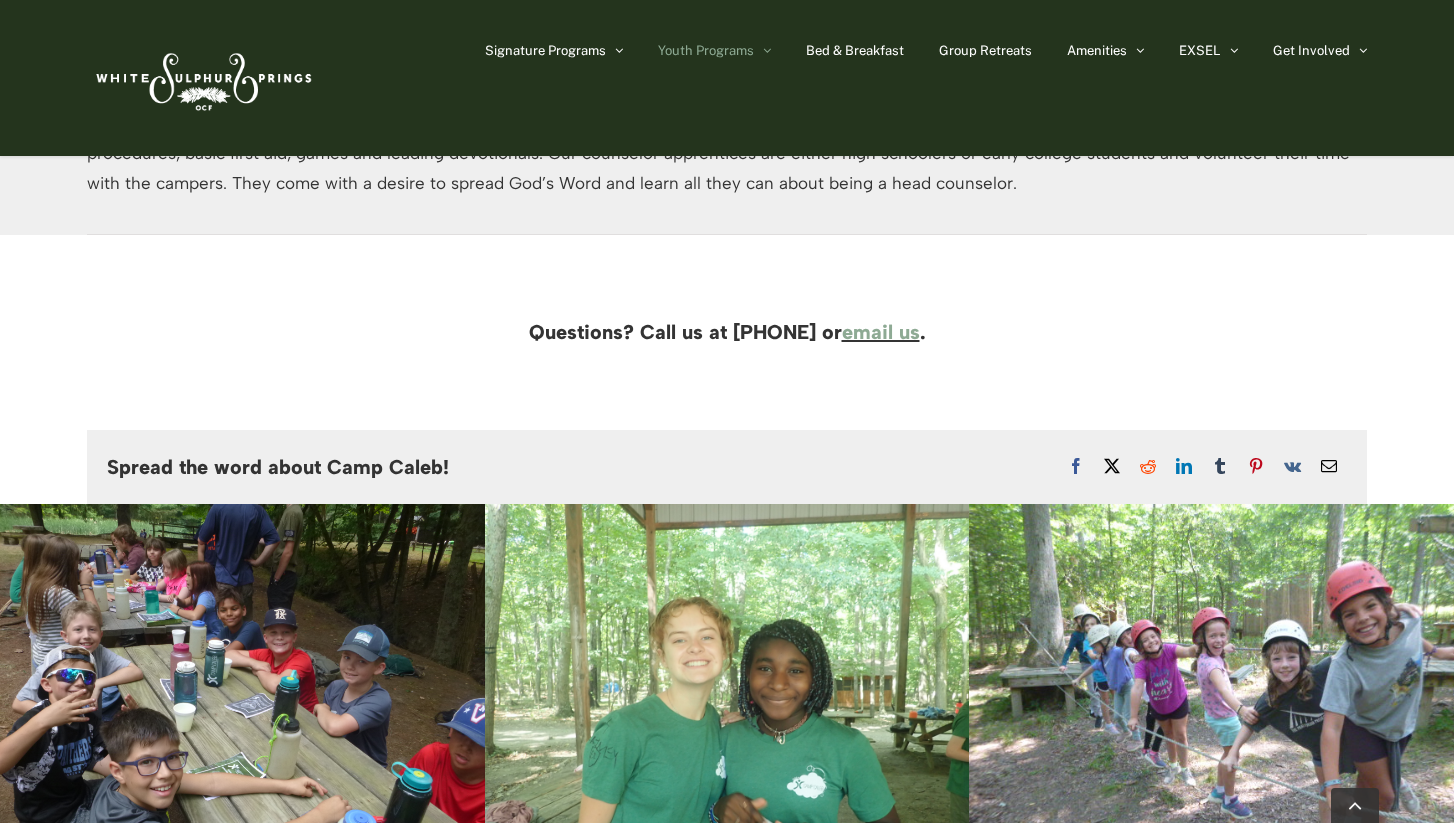 scroll, scrollTop: 5490, scrollLeft: 0, axis: vertical 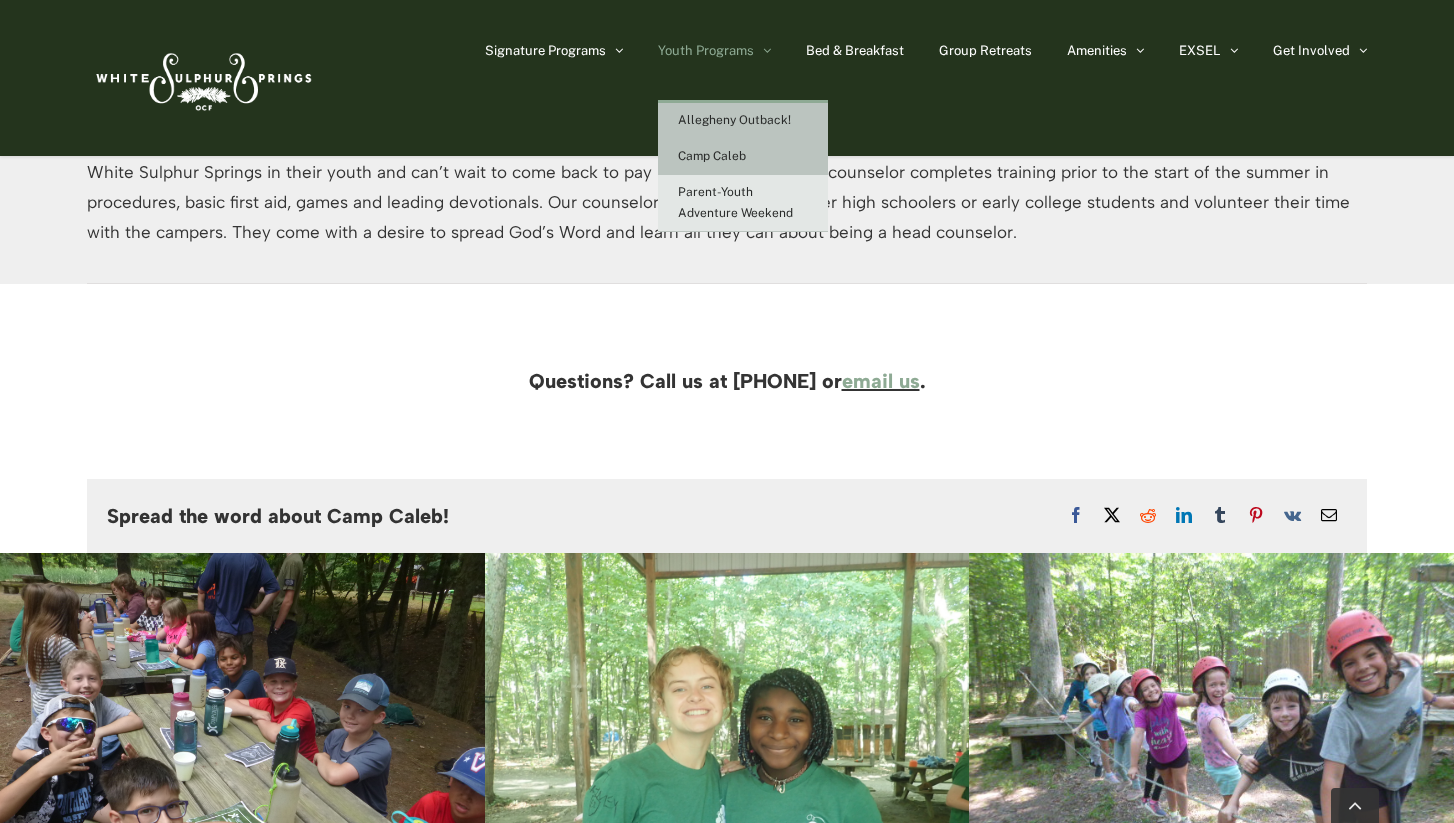 click on "Allegheny Outback!" at bounding box center [734, 120] 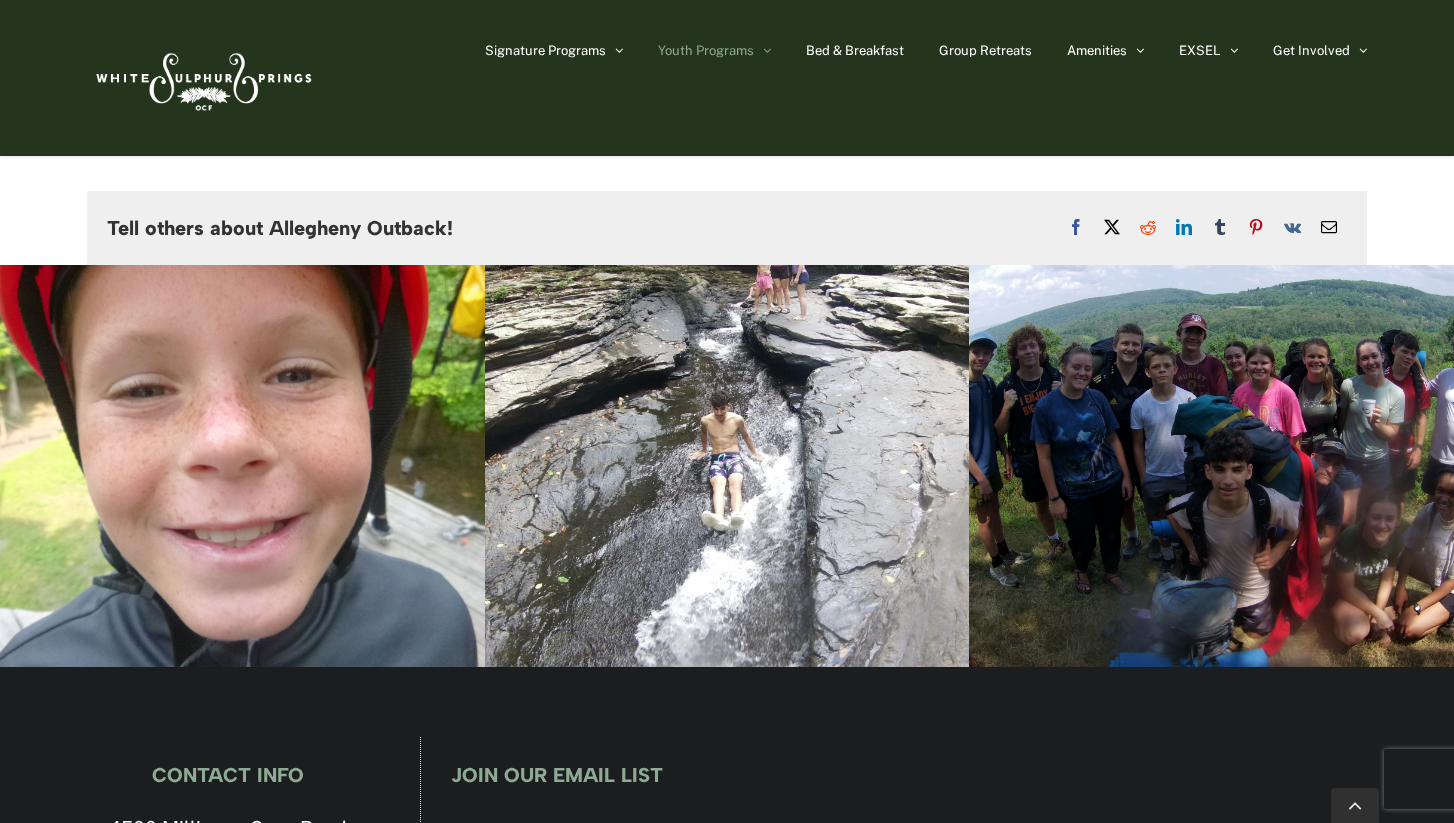 scroll, scrollTop: 4971, scrollLeft: 0, axis: vertical 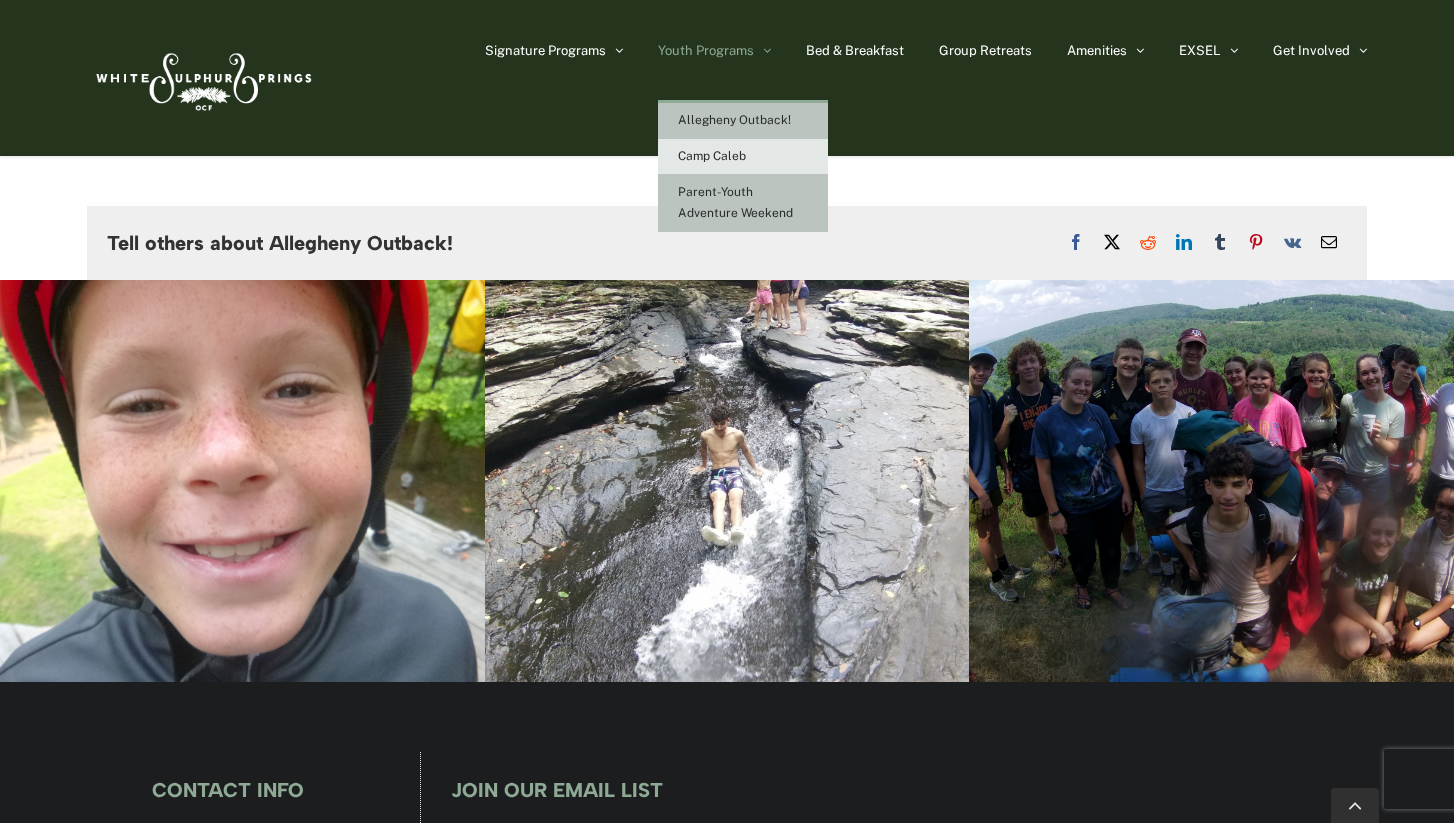 click on "Parent-Youth Adventure Weekend" at bounding box center [735, 202] 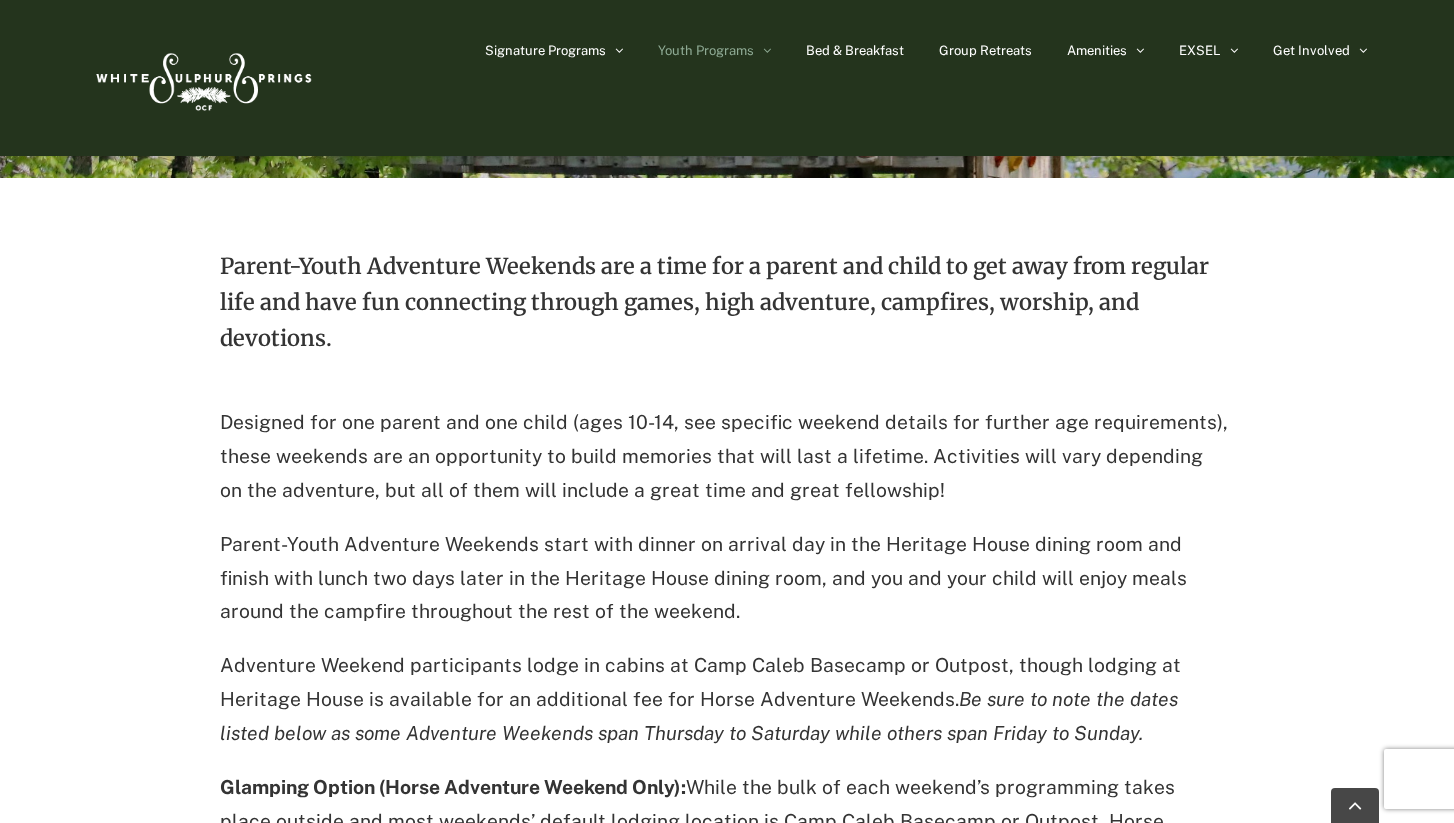 scroll, scrollTop: 508, scrollLeft: 0, axis: vertical 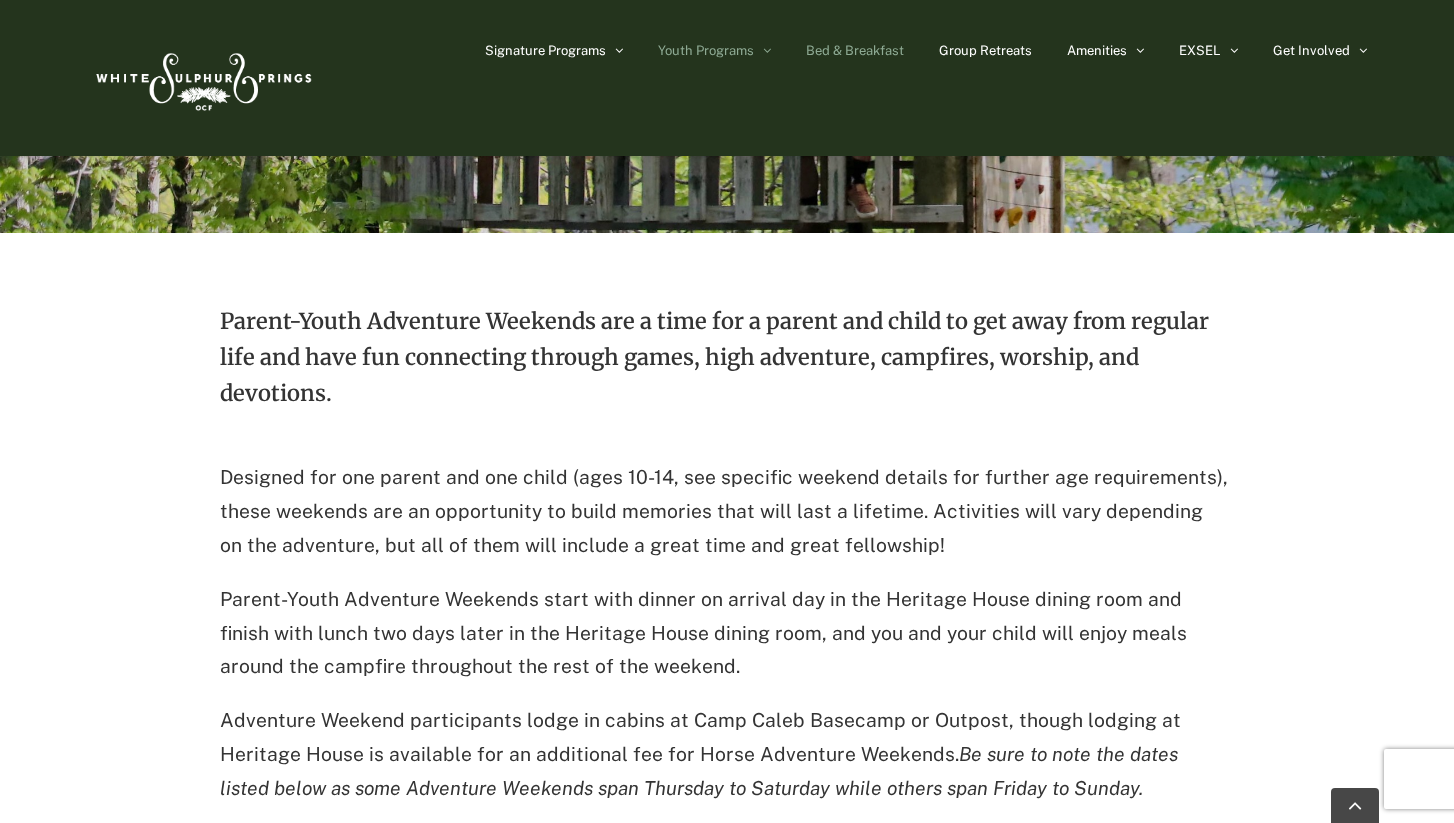 click on "Bed & Breakfast" at bounding box center (855, 50) 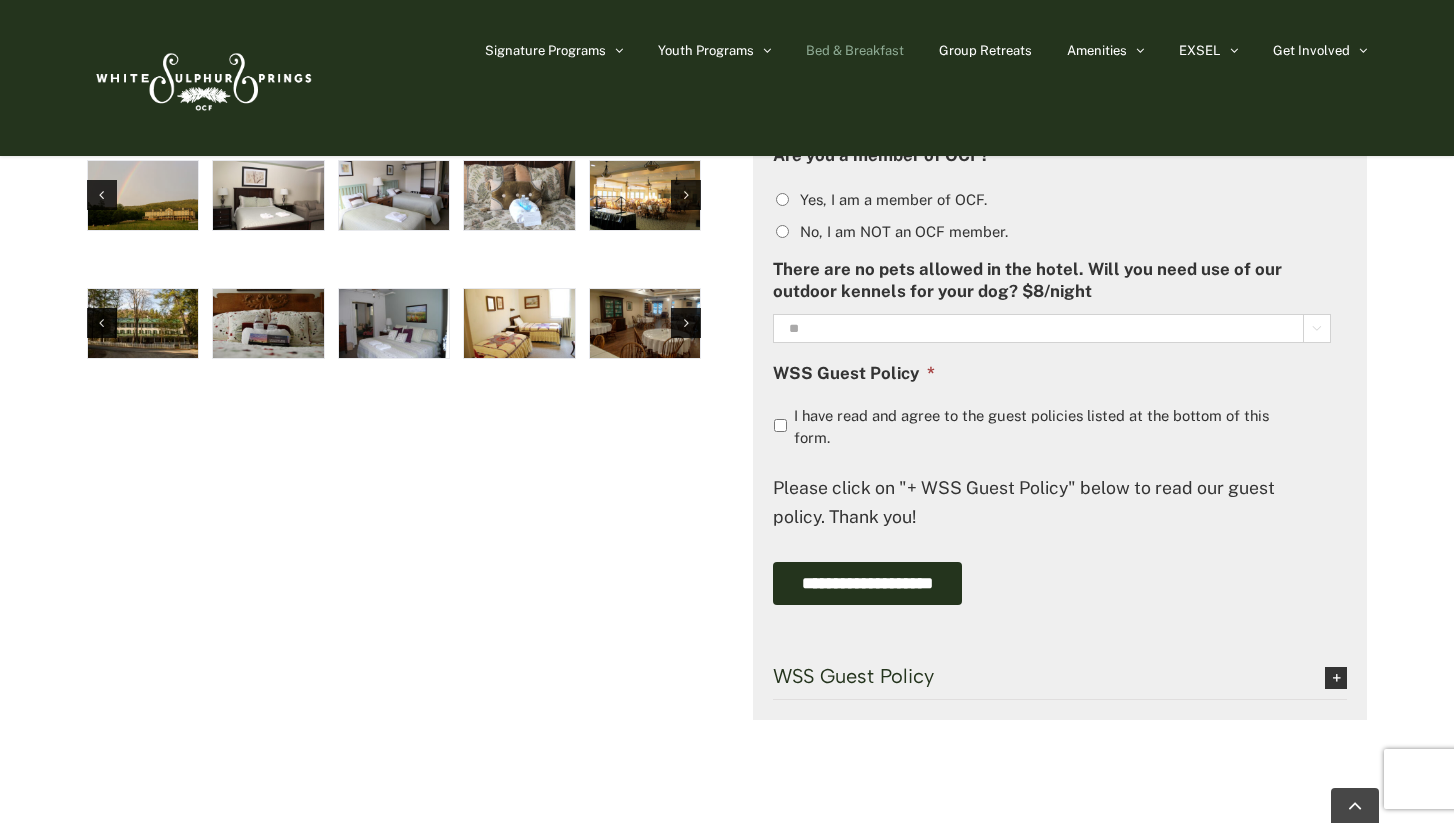 scroll, scrollTop: 1711, scrollLeft: 0, axis: vertical 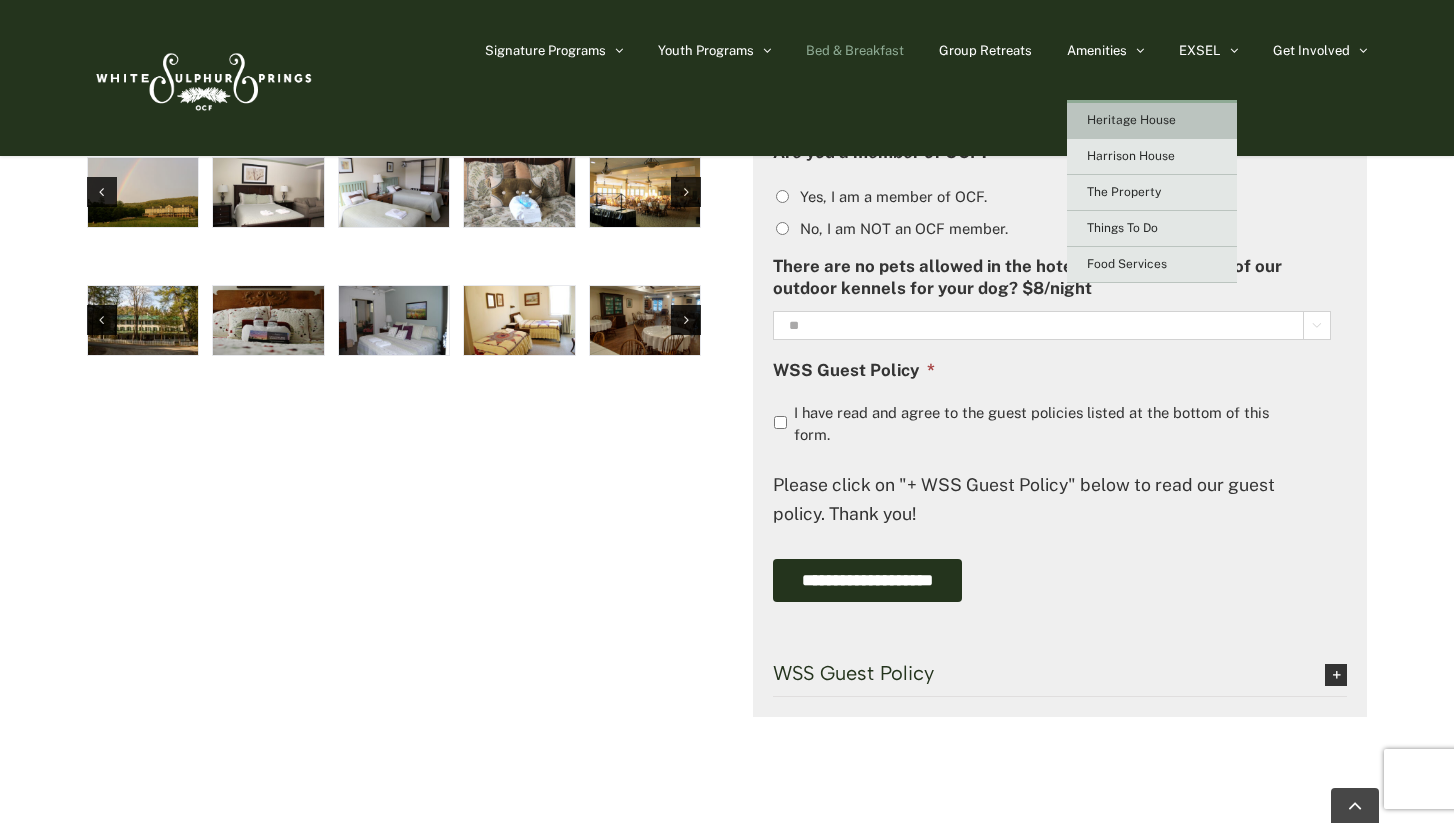 click on "Heritage House" at bounding box center [1131, 120] 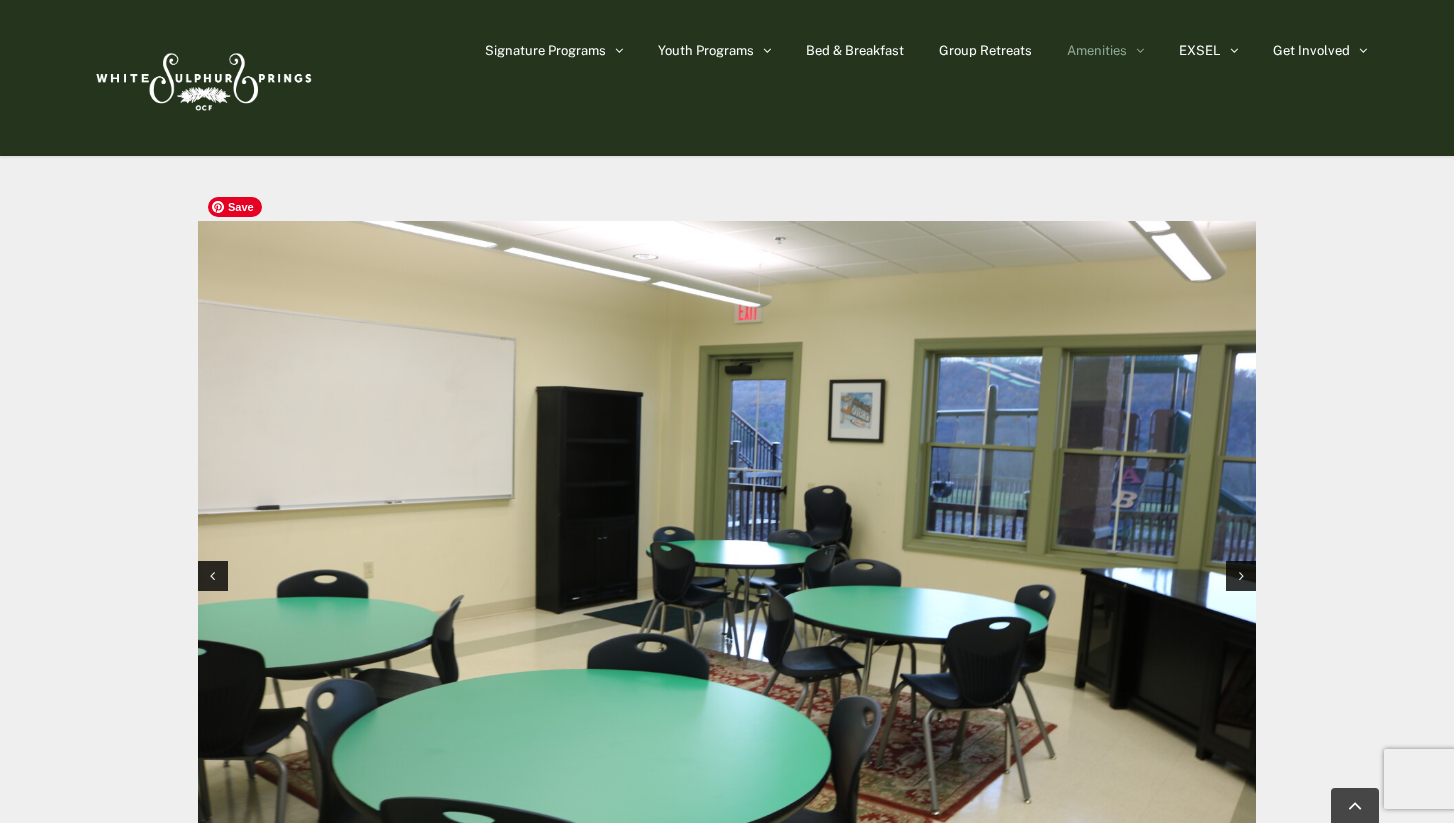 scroll, scrollTop: 1804, scrollLeft: 0, axis: vertical 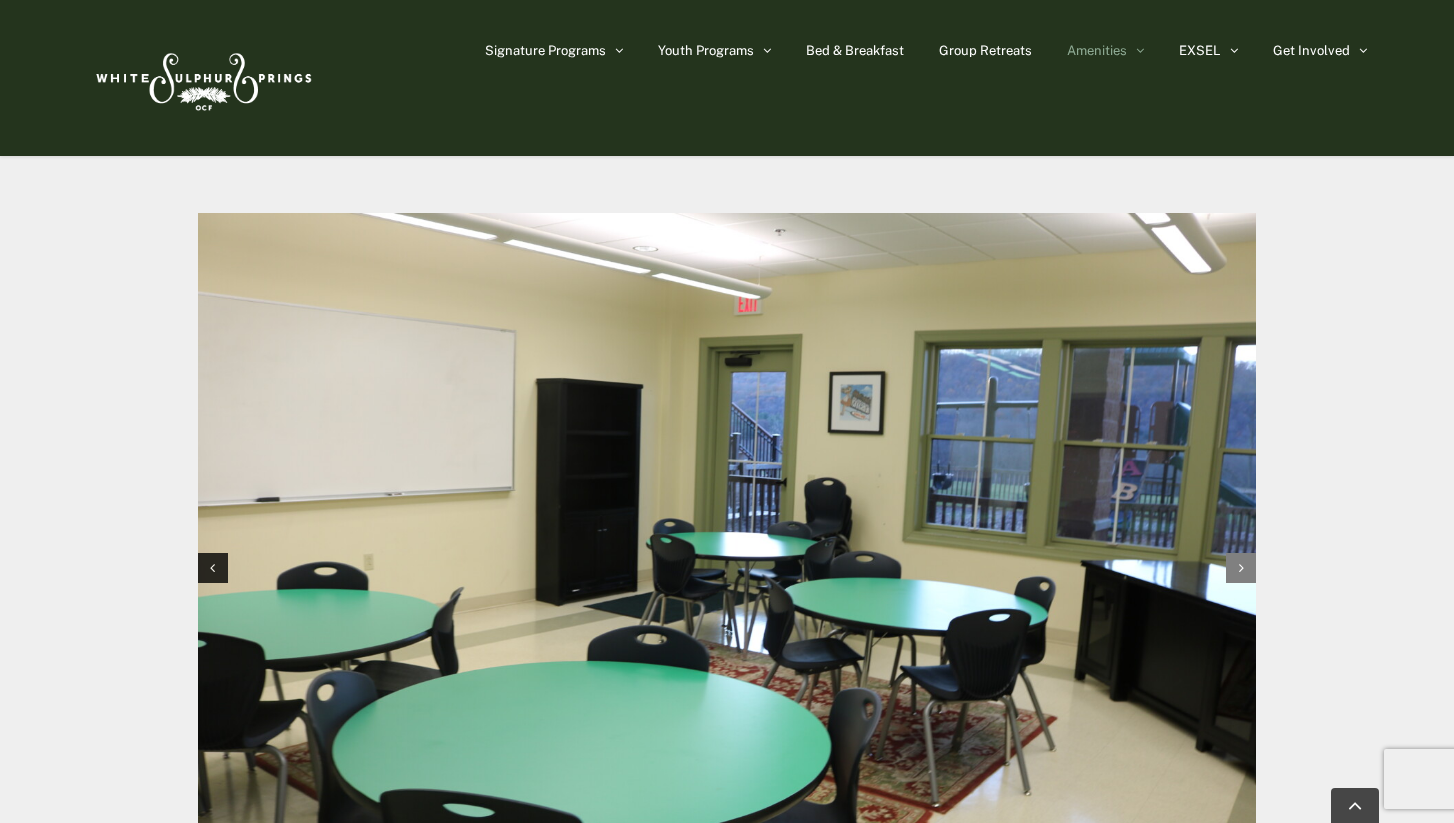 click at bounding box center (1241, 568) 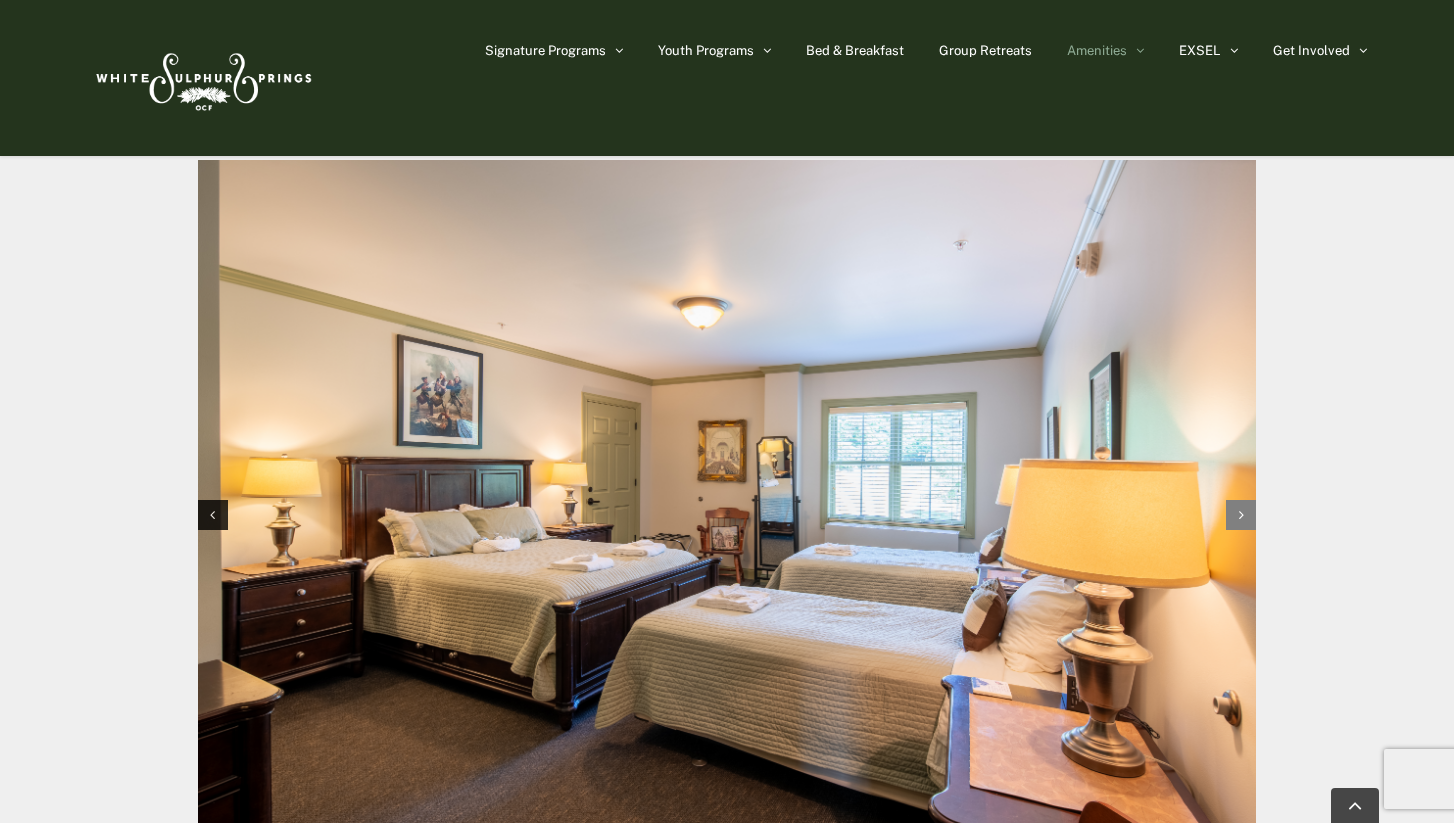 scroll, scrollTop: 1870, scrollLeft: 0, axis: vertical 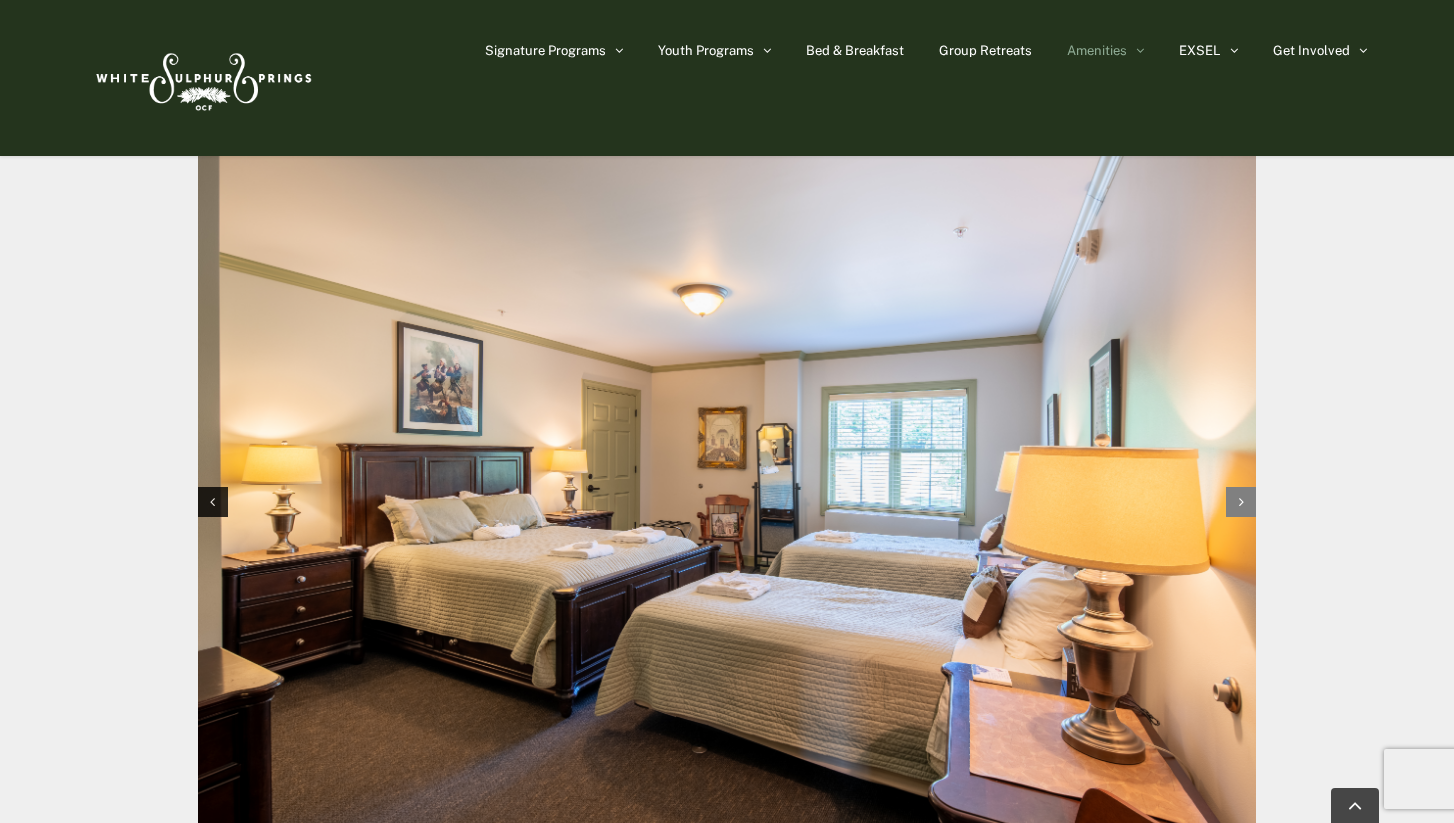 click at bounding box center (1241, 502) 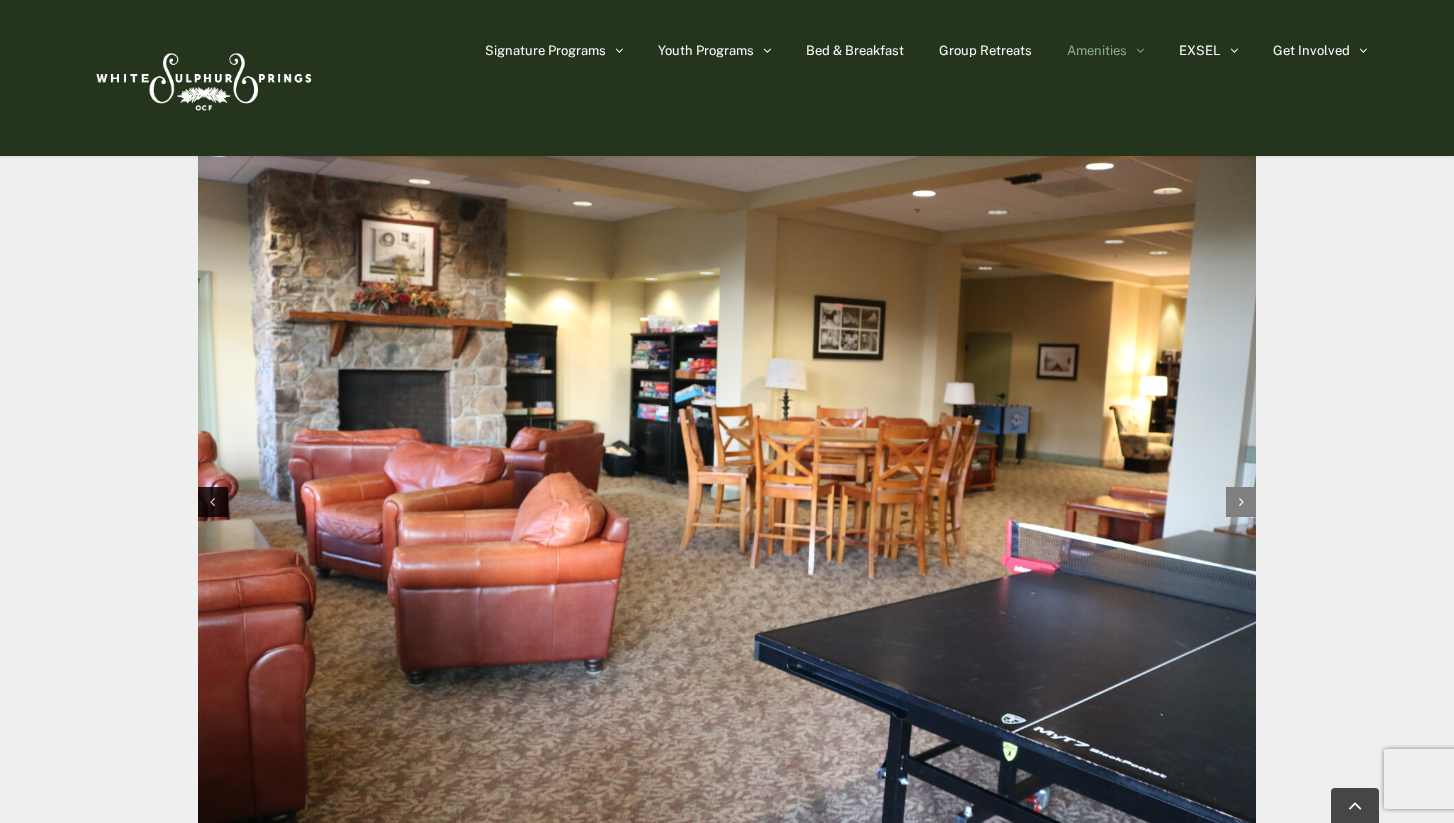 click at bounding box center [1241, 502] 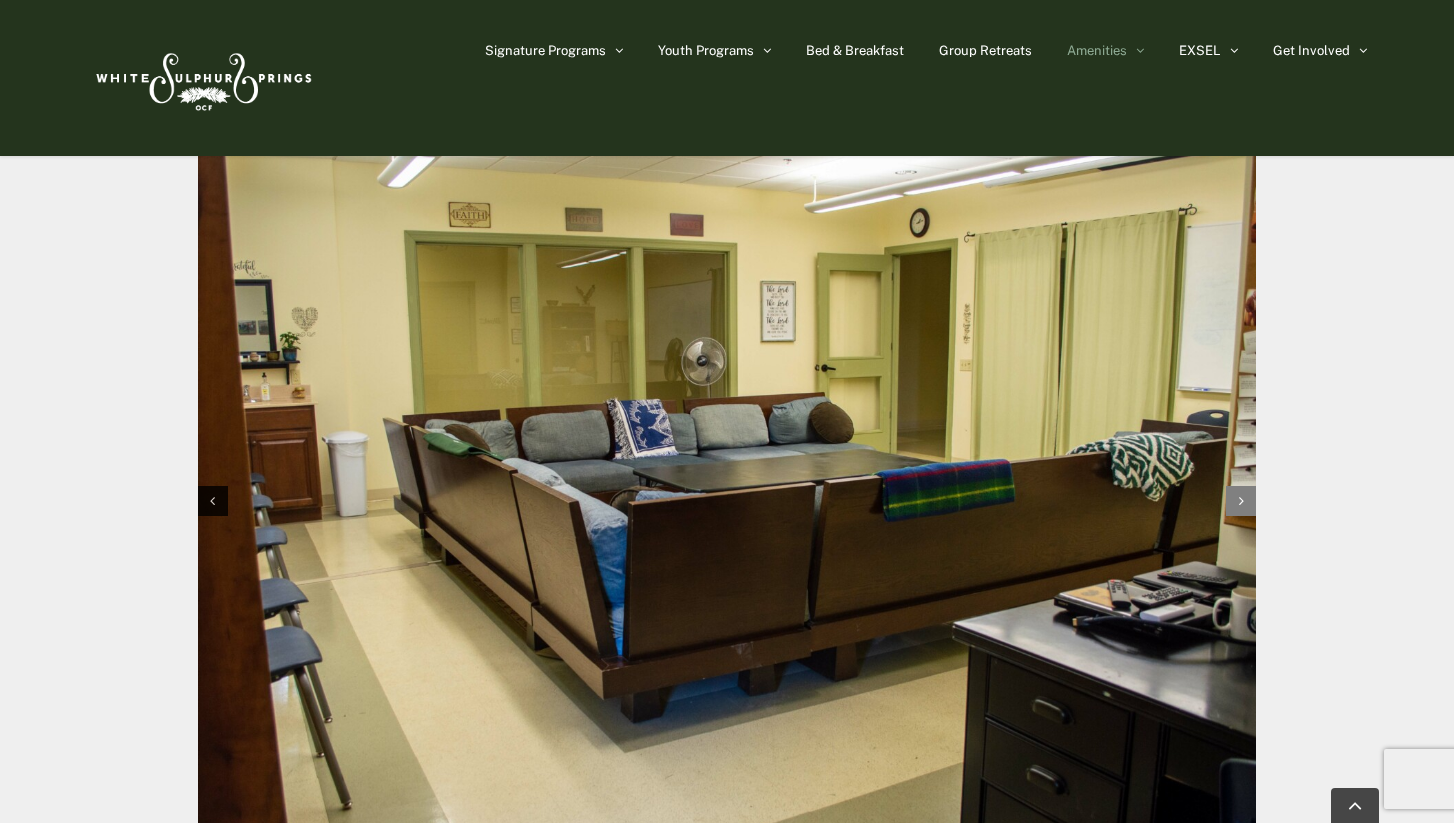 click at bounding box center (1241, 501) 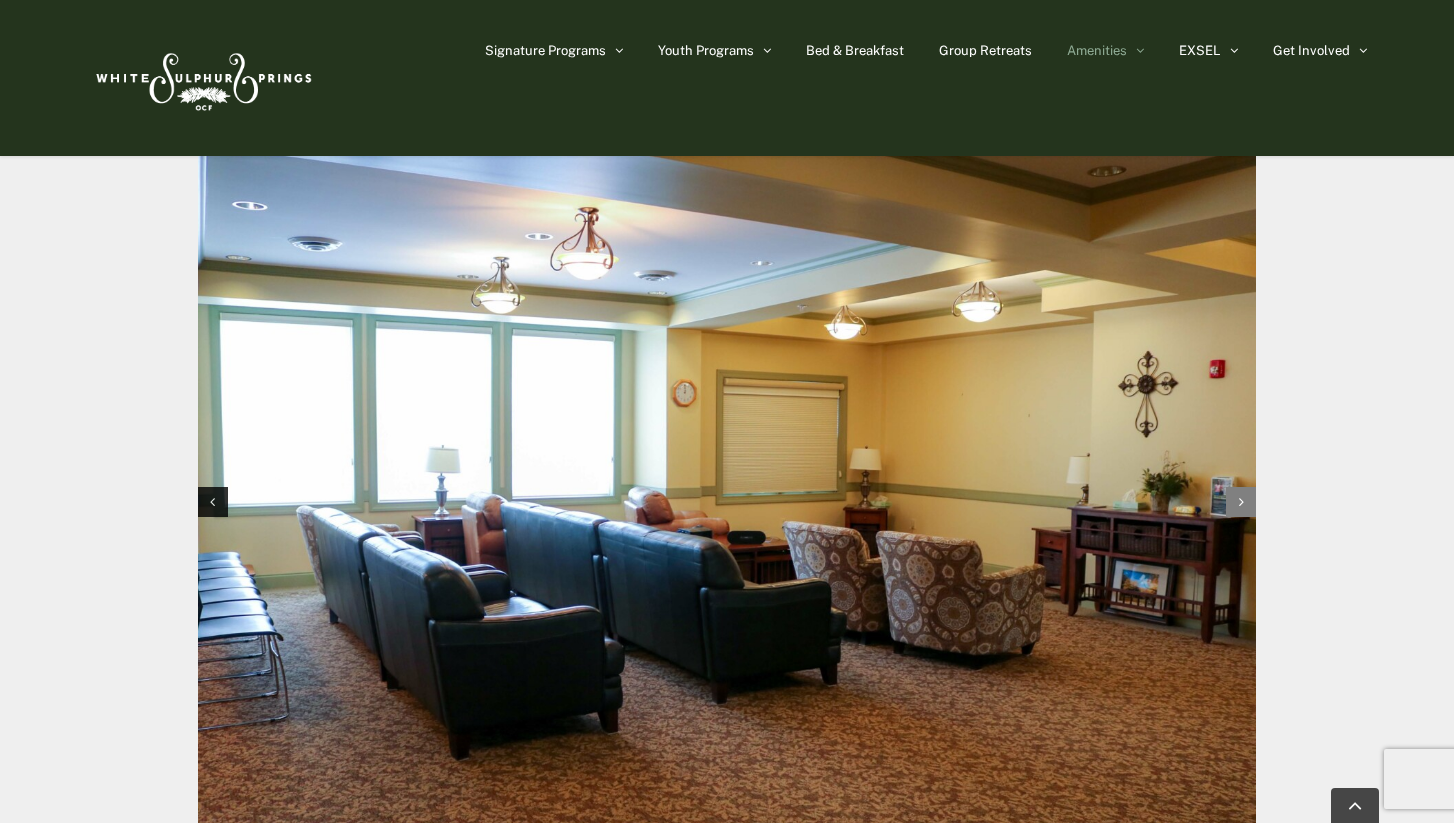 click at bounding box center (1241, 502) 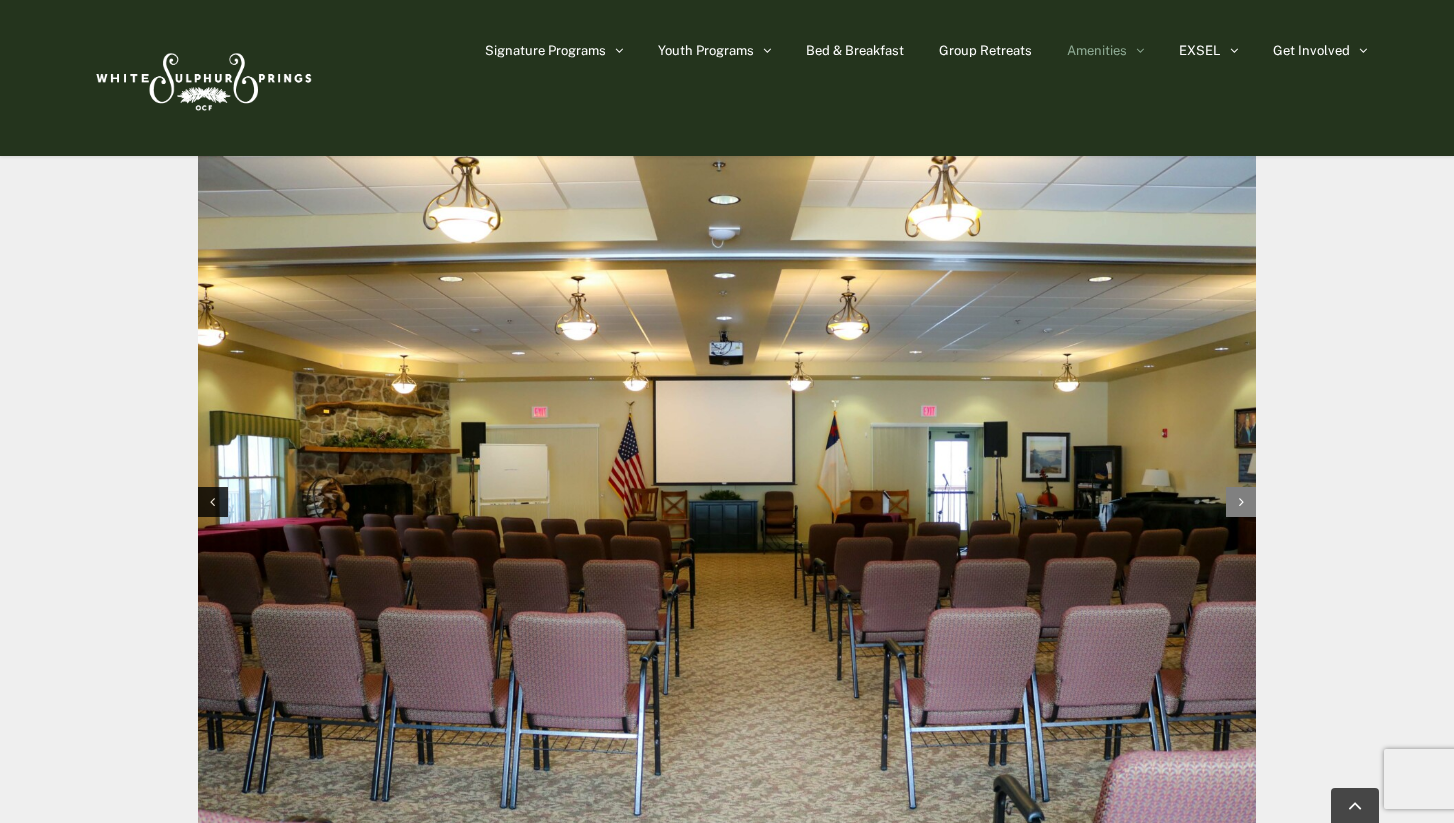 click at bounding box center [1241, 502] 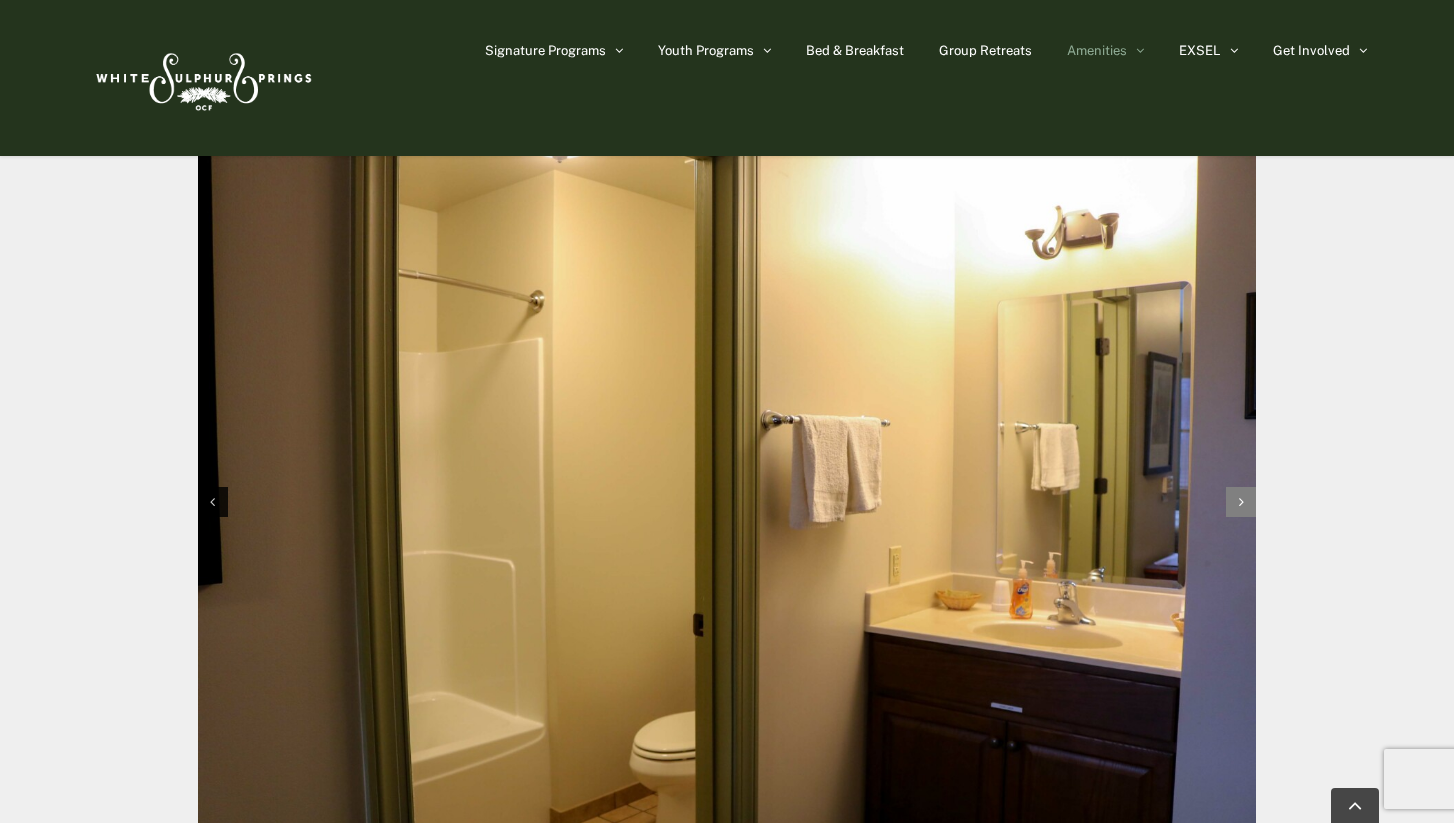 click at bounding box center (1241, 502) 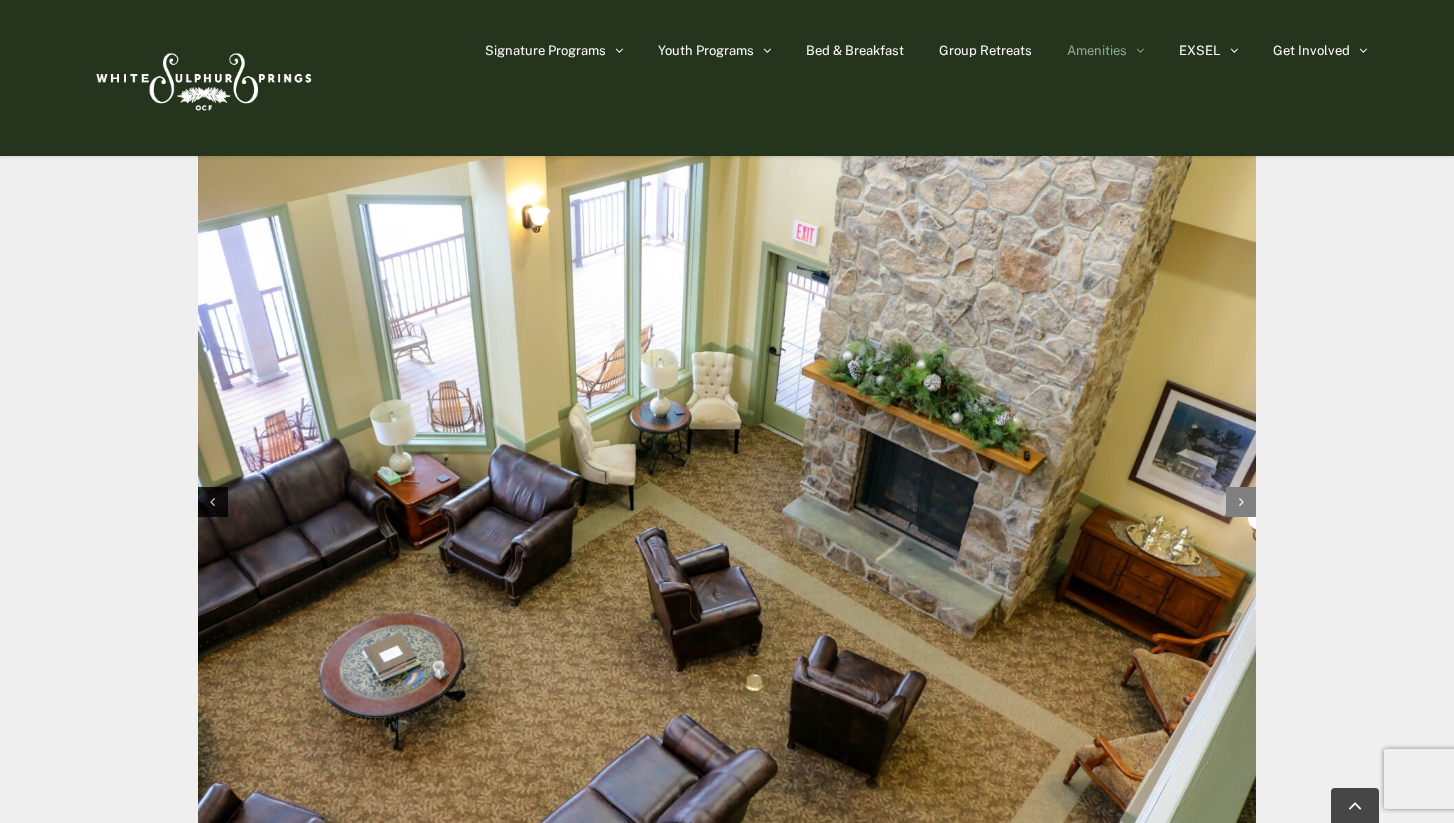 click at bounding box center [1241, 502] 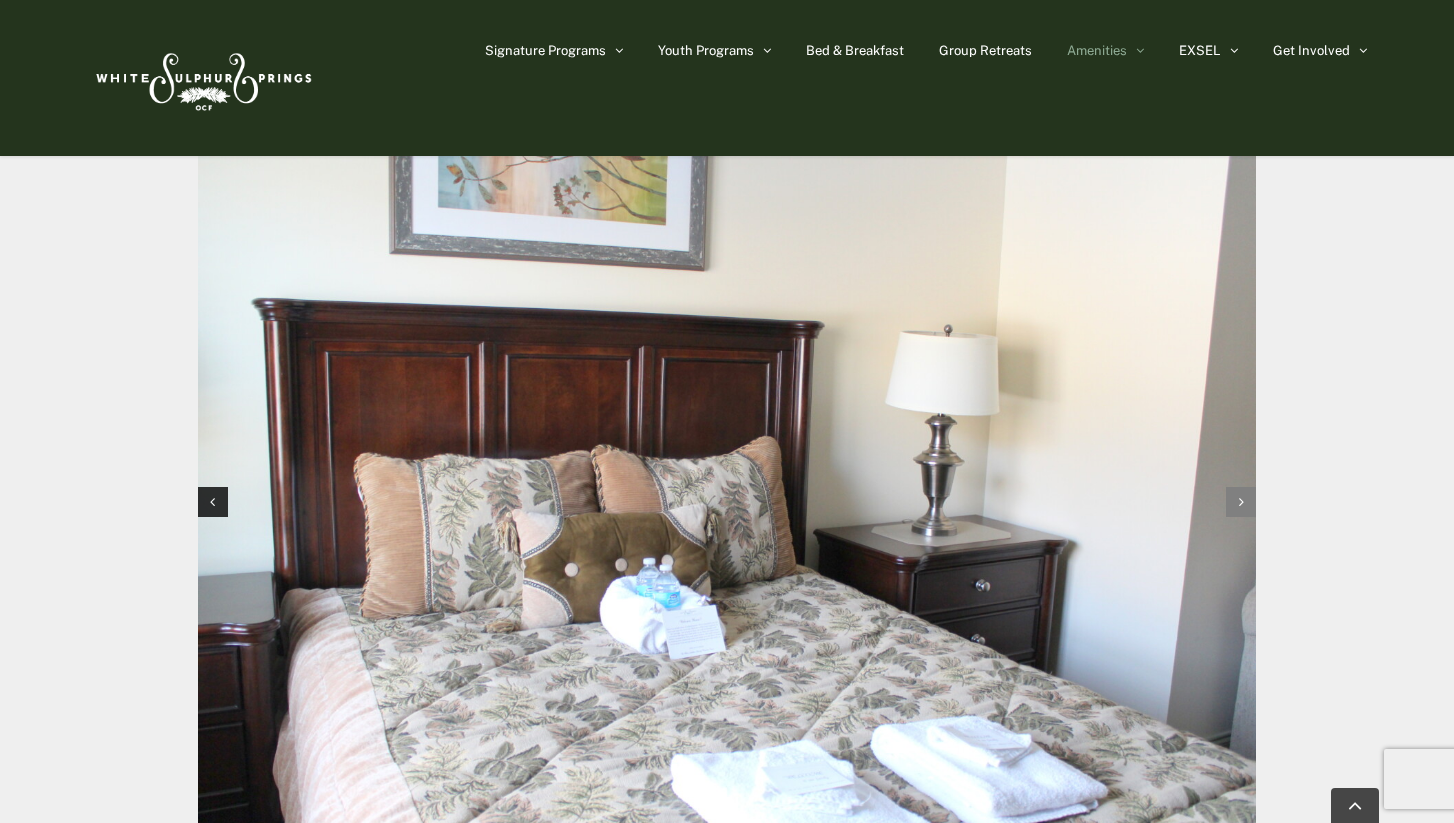 click at bounding box center [1241, 502] 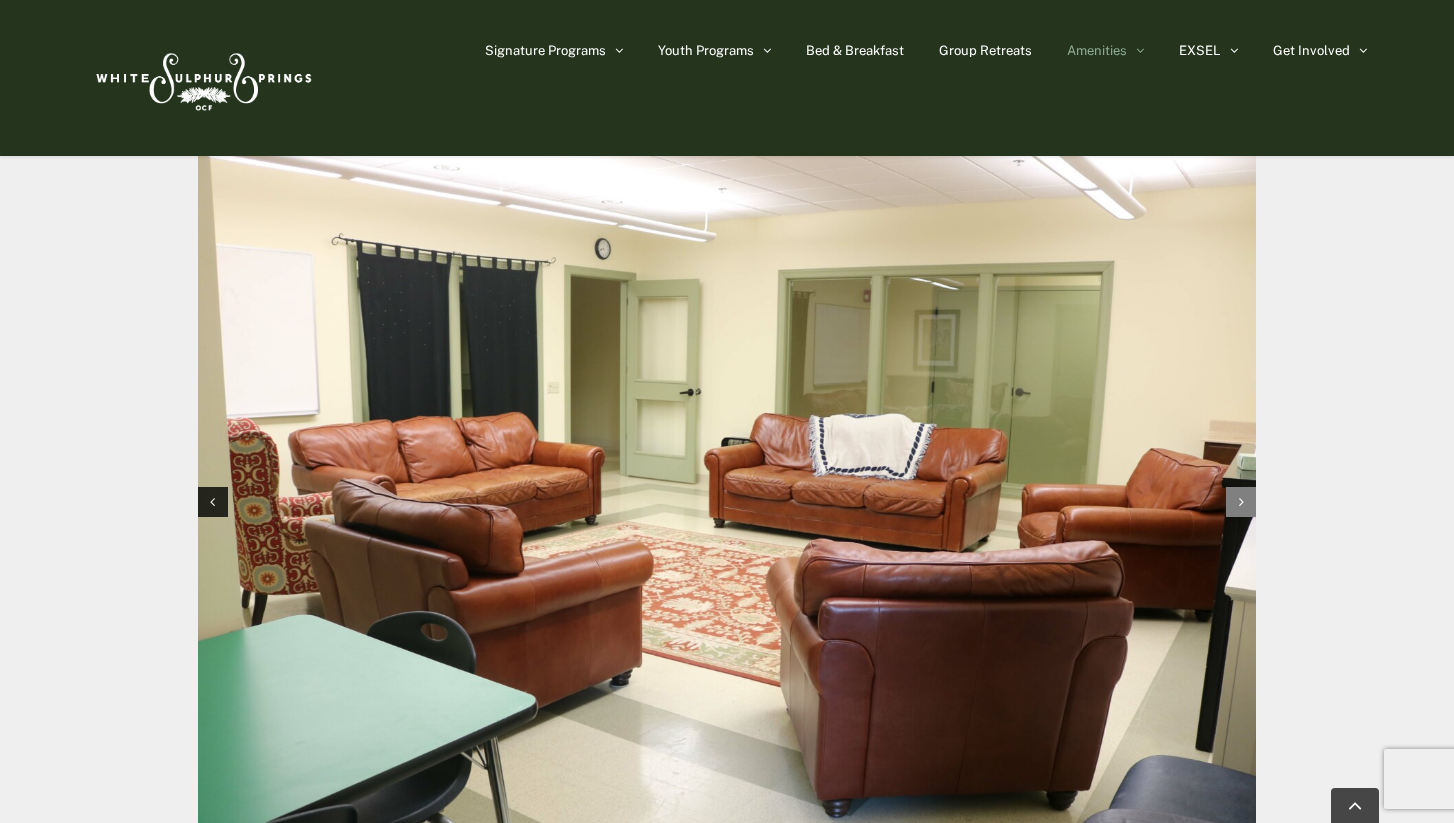 click at bounding box center [1241, 502] 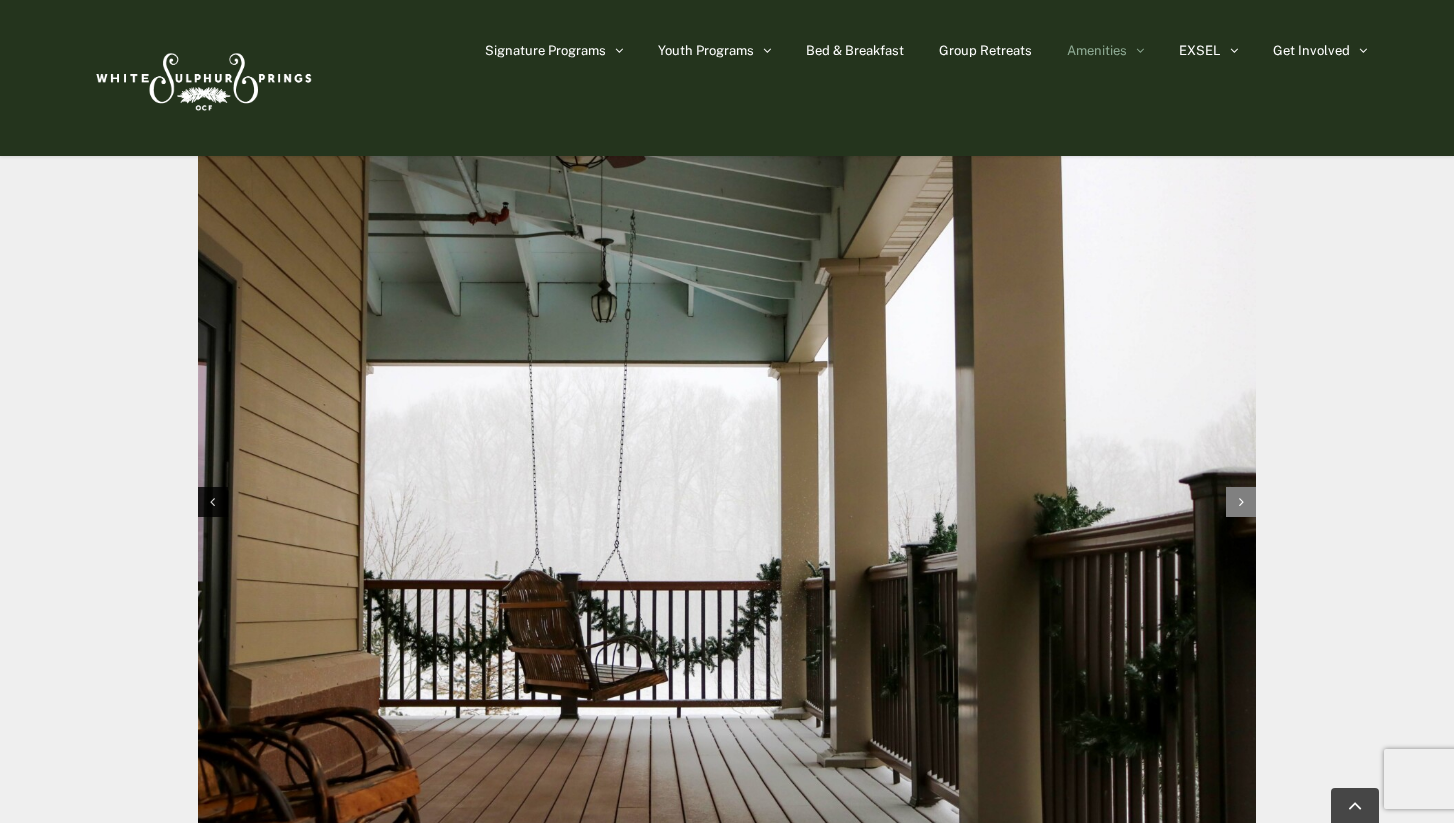 click at bounding box center [1241, 502] 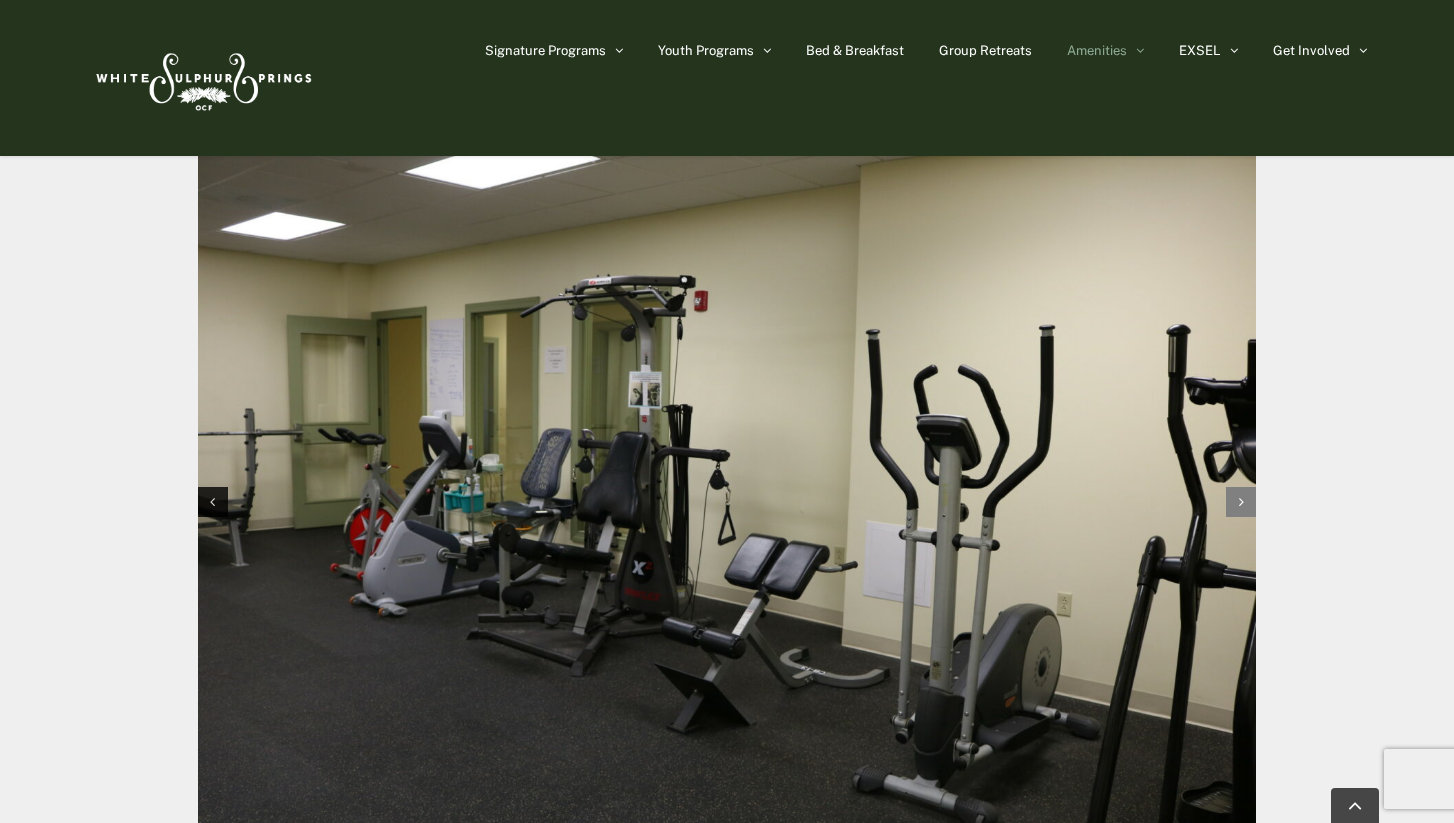 click at bounding box center [1241, 502] 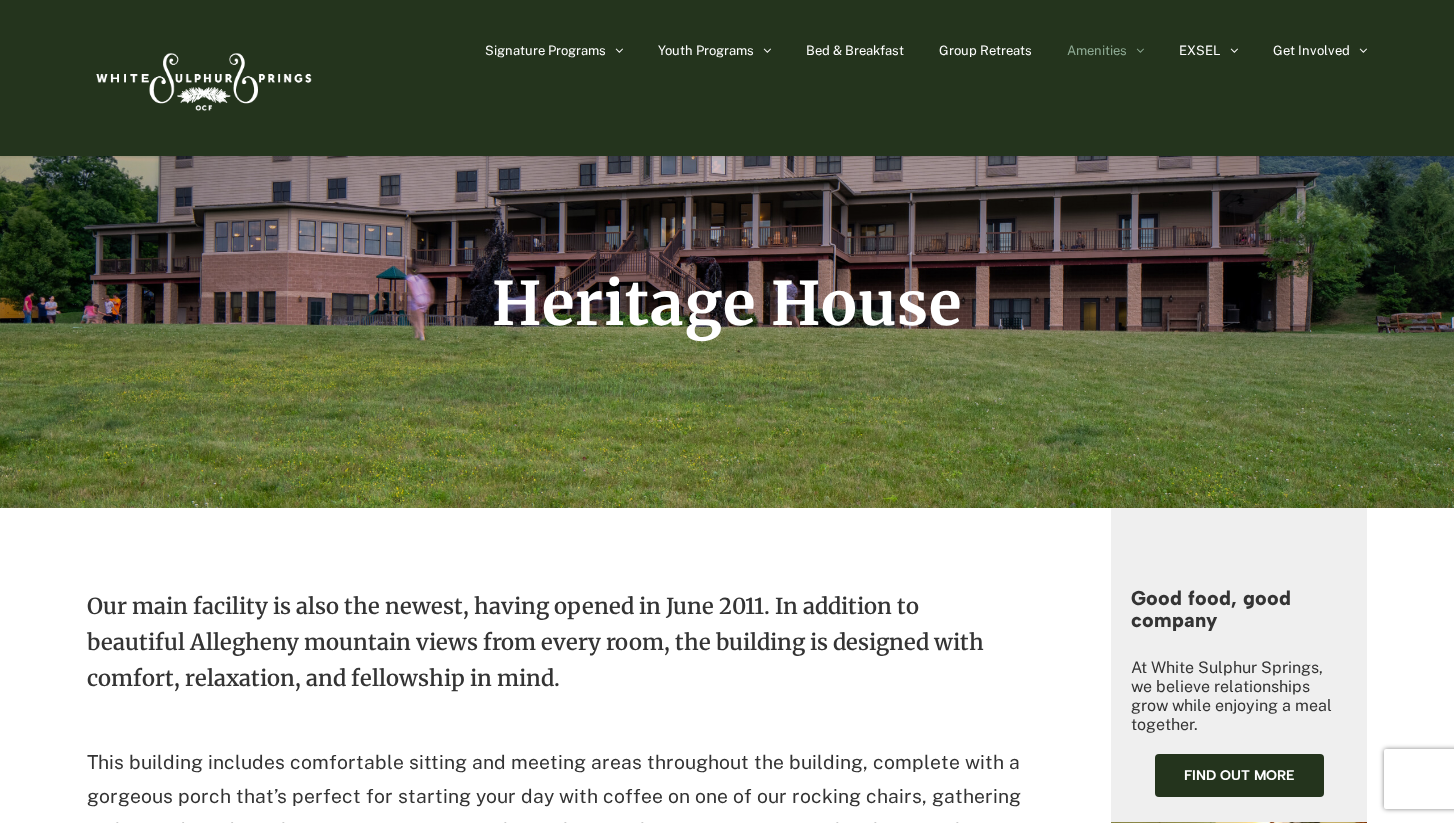 scroll, scrollTop: 0, scrollLeft: 0, axis: both 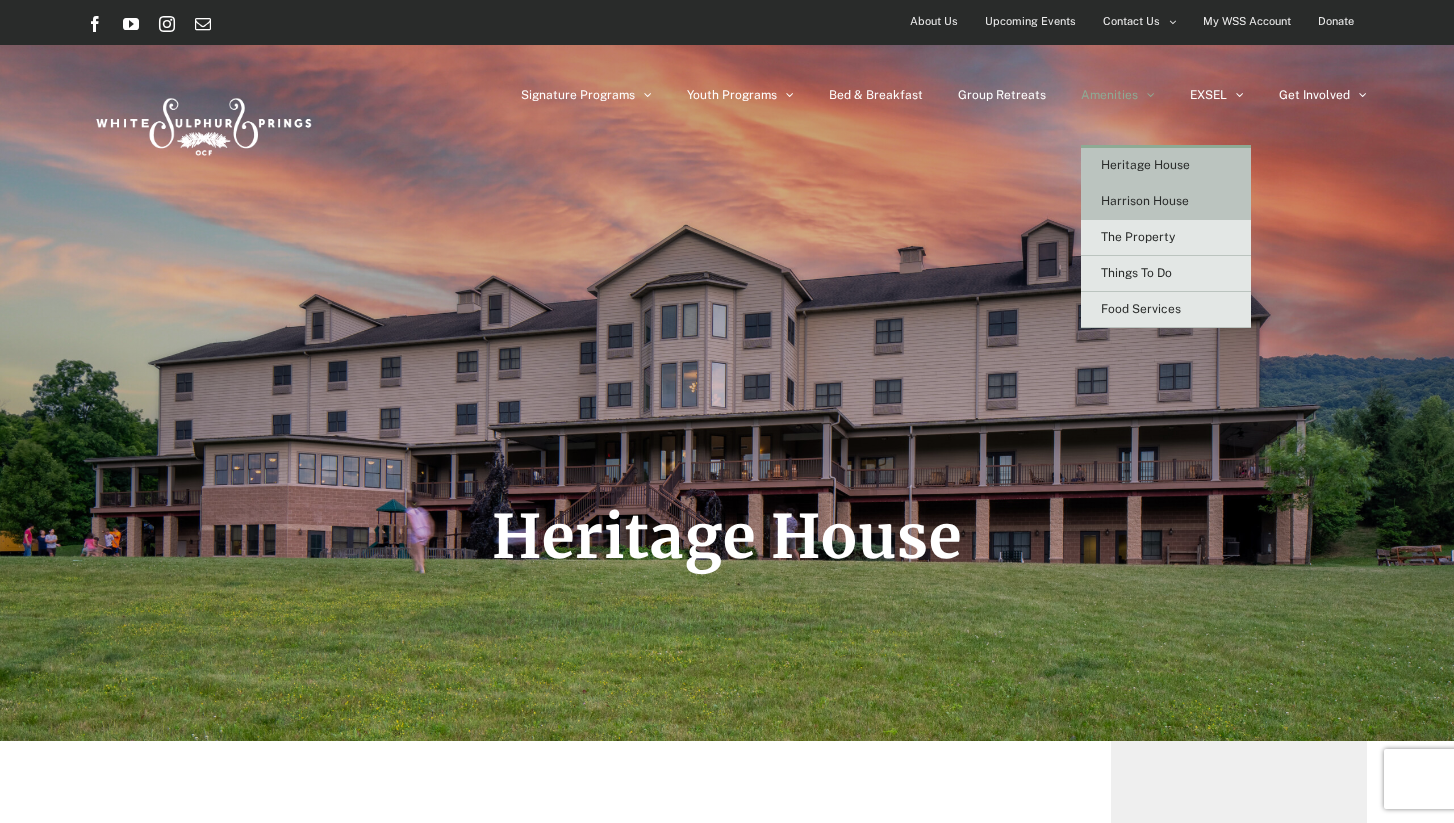 click on "Harrison House" at bounding box center [1145, 201] 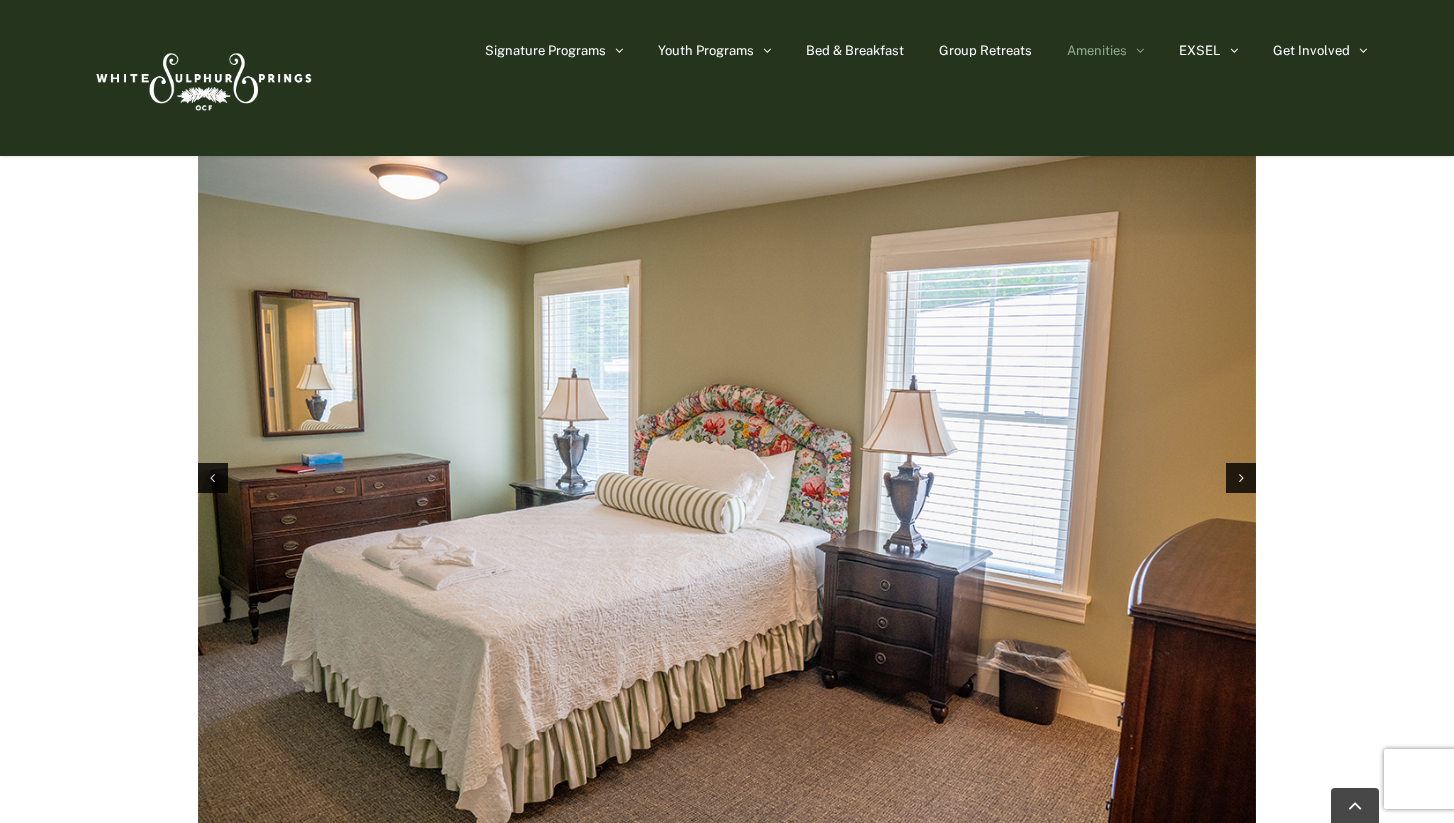 scroll, scrollTop: 3076, scrollLeft: 0, axis: vertical 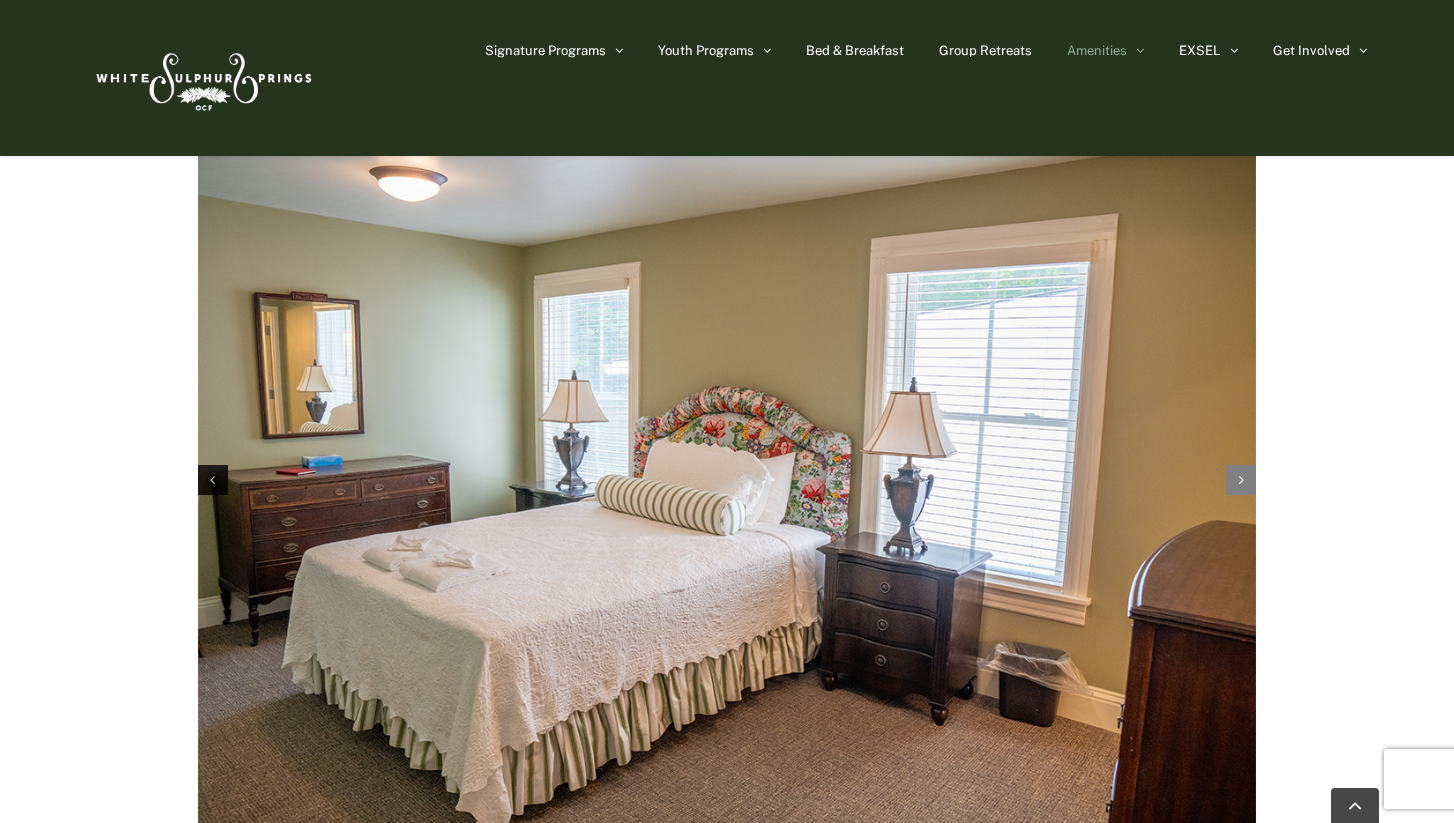 click at bounding box center [1241, 480] 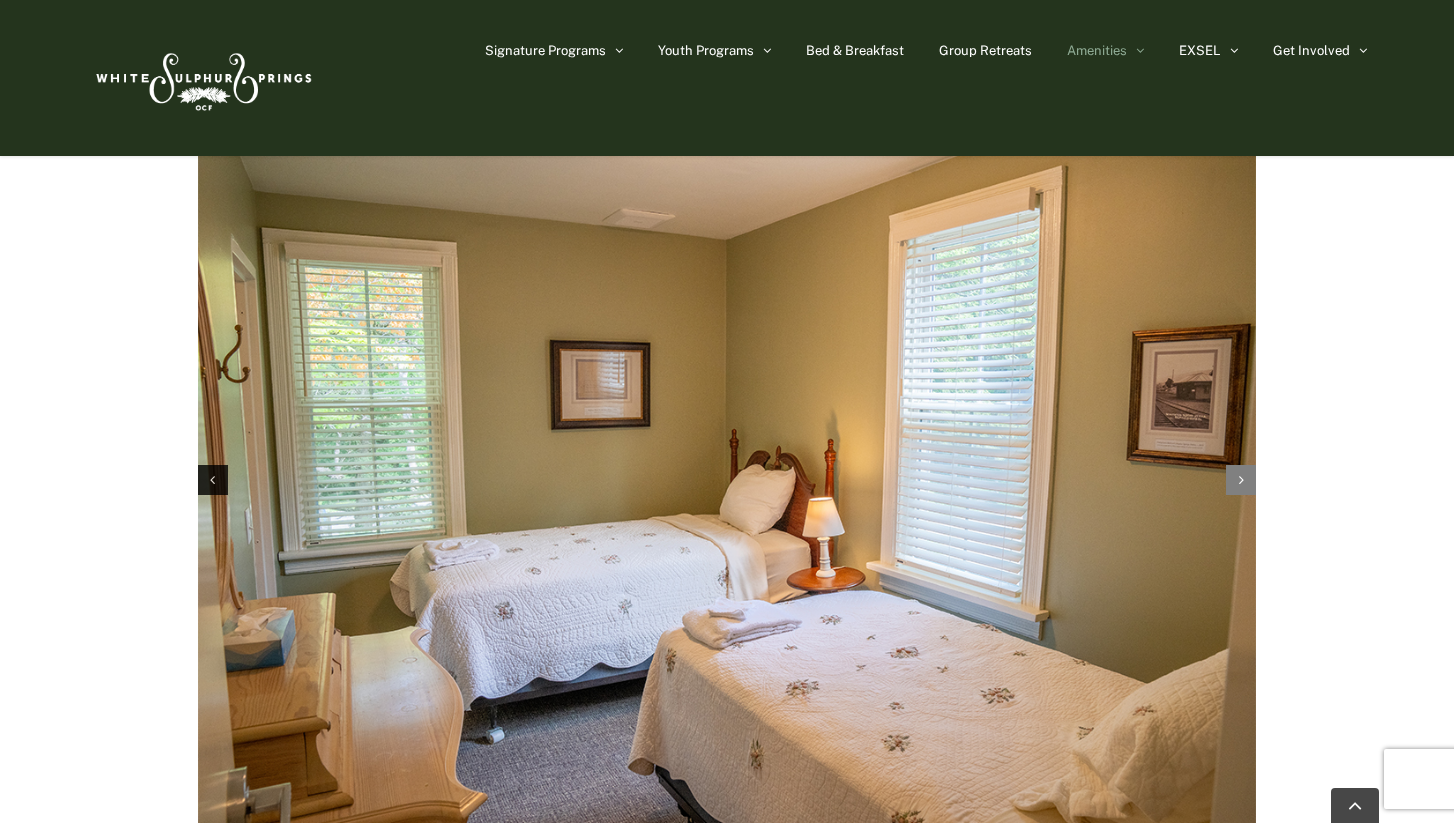 click at bounding box center [1241, 480] 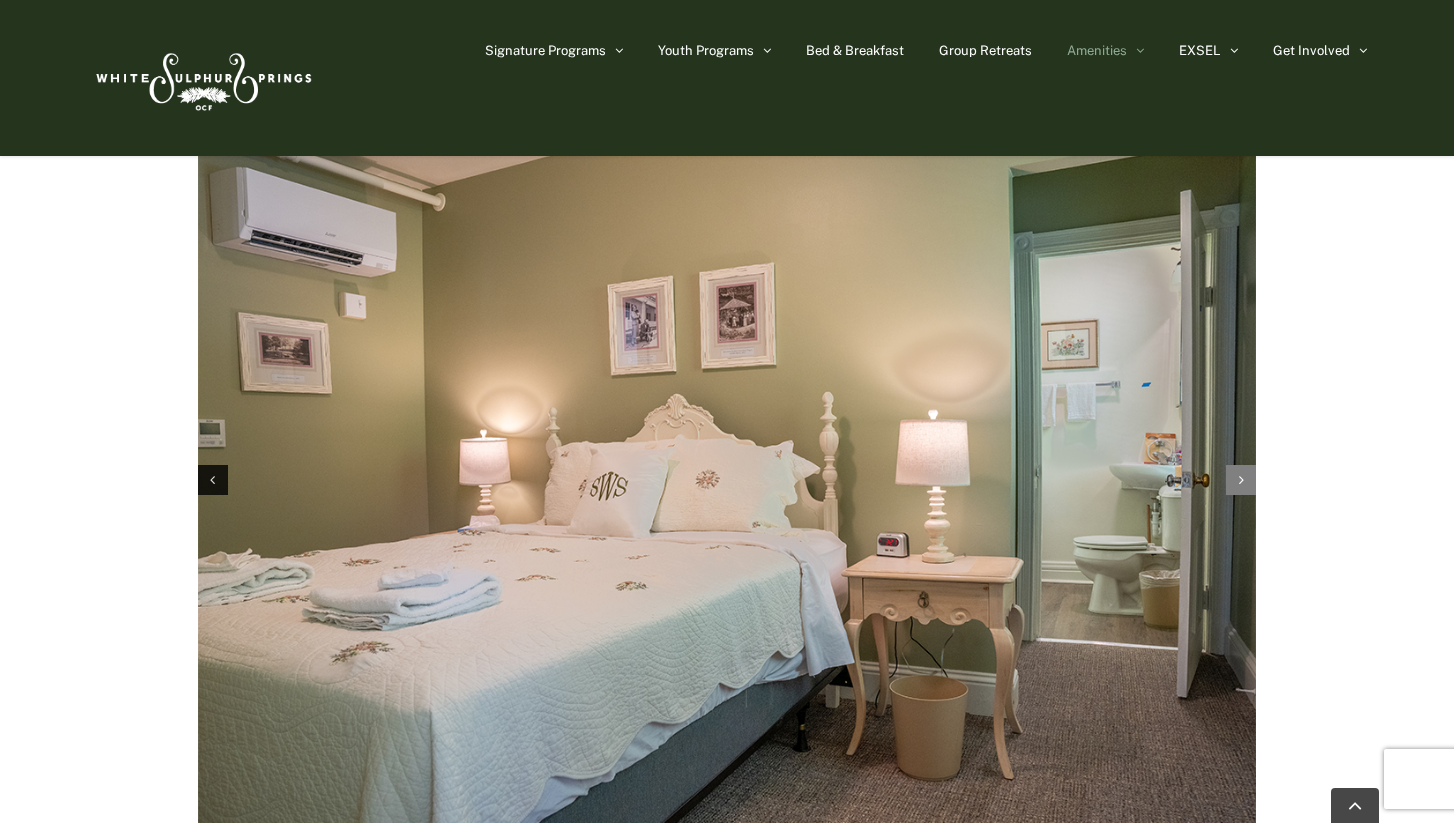 click at bounding box center (1241, 480) 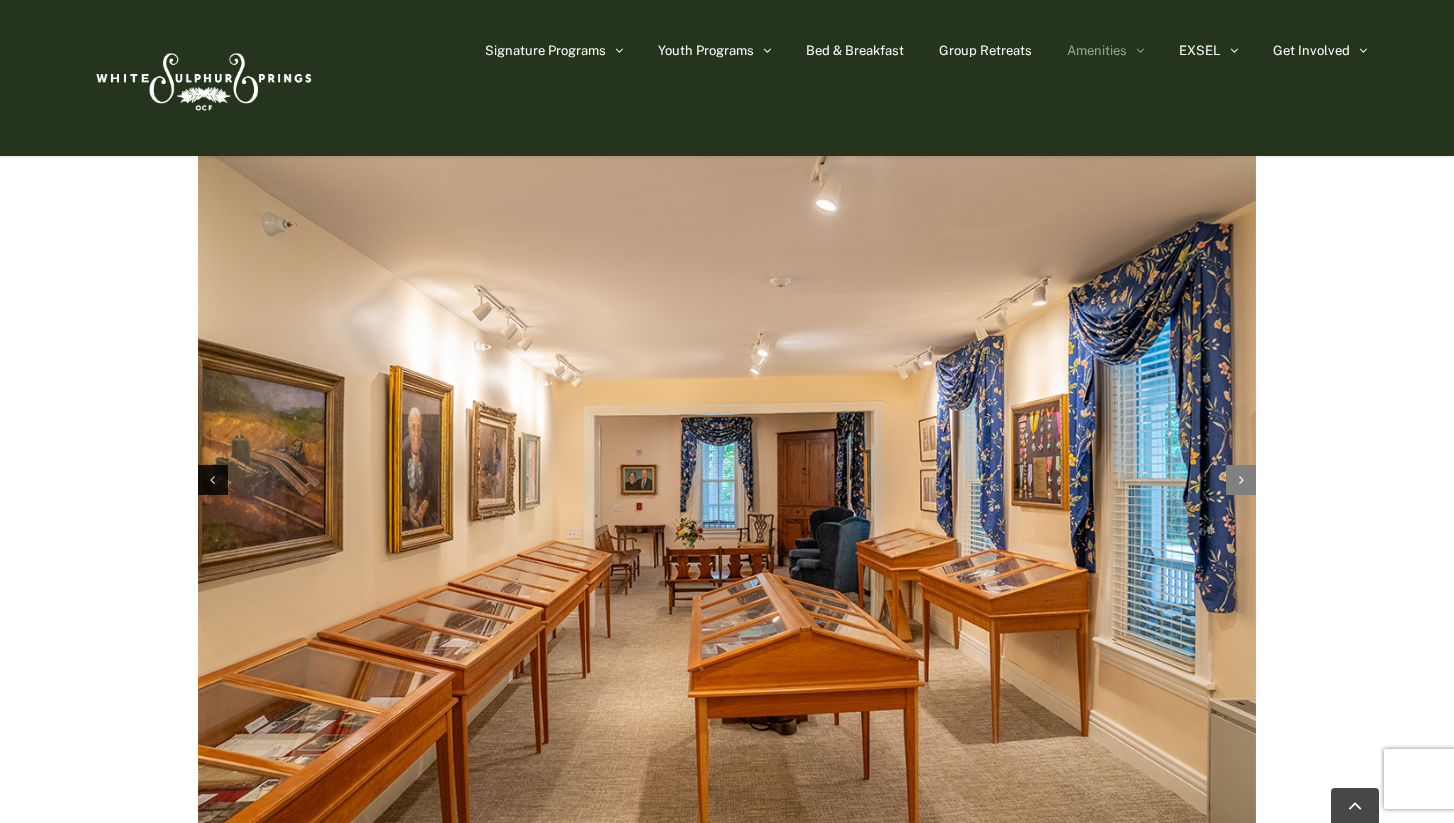 click at bounding box center (1241, 480) 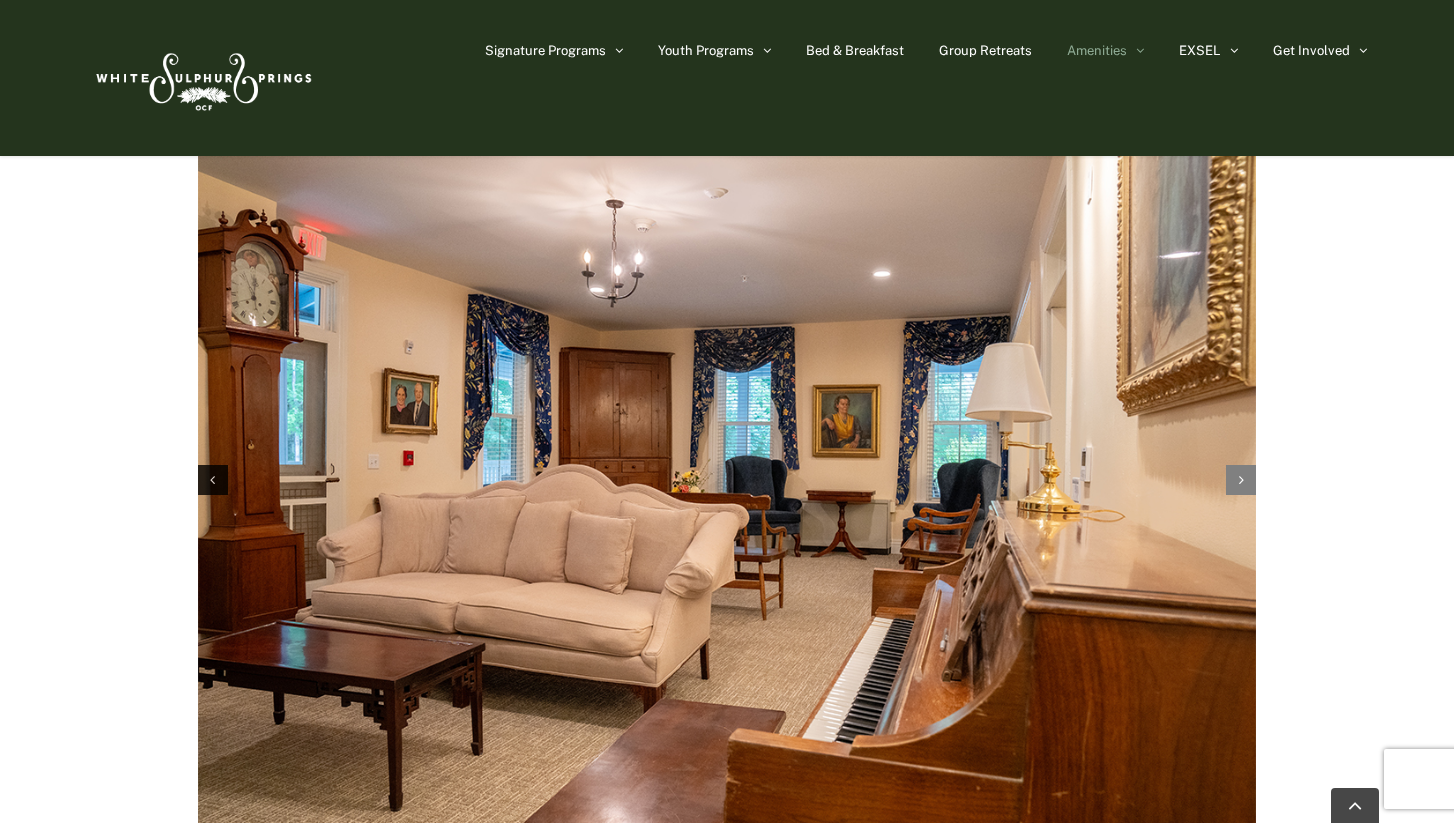 click at bounding box center (1241, 480) 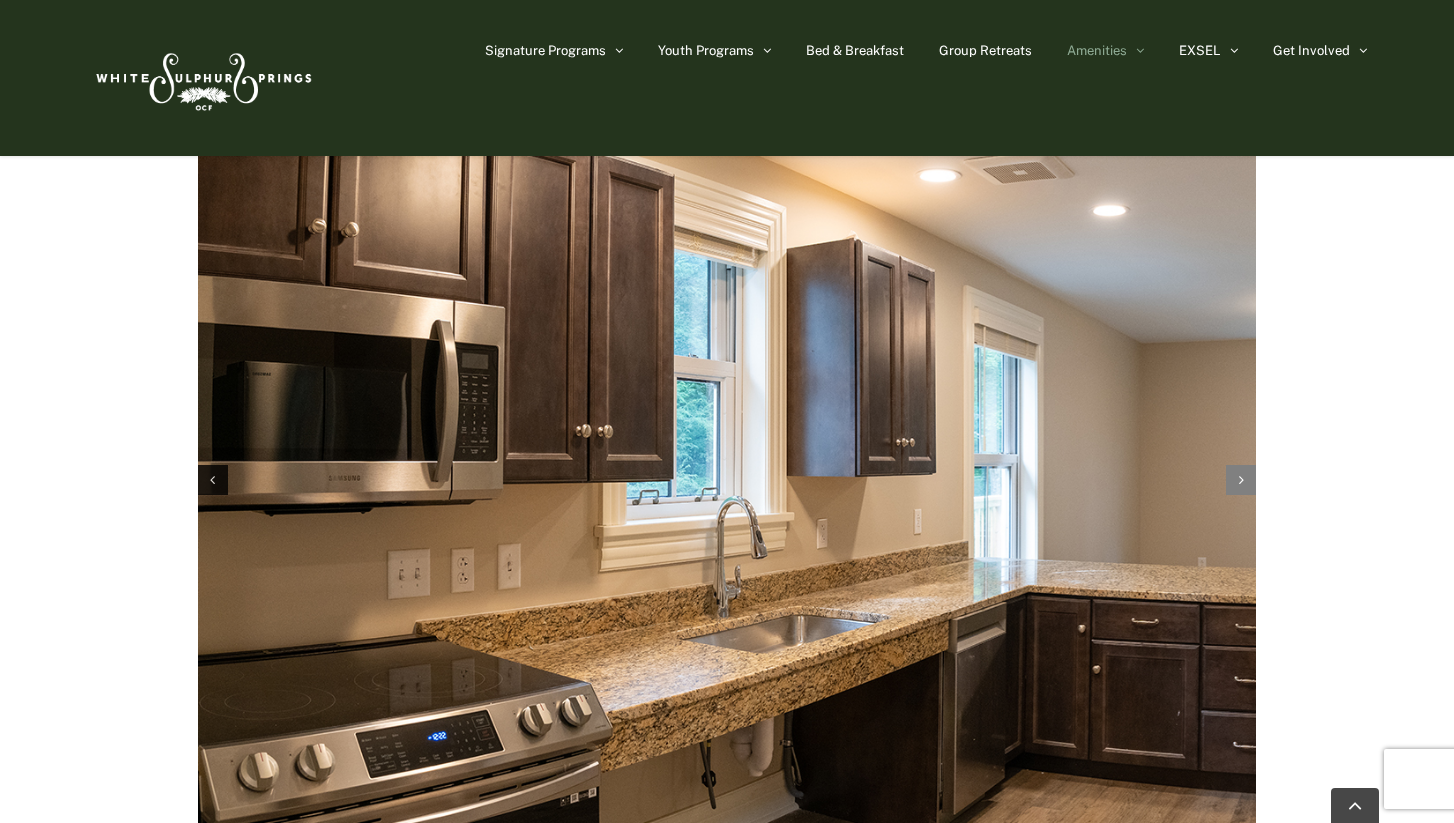 click at bounding box center (1241, 480) 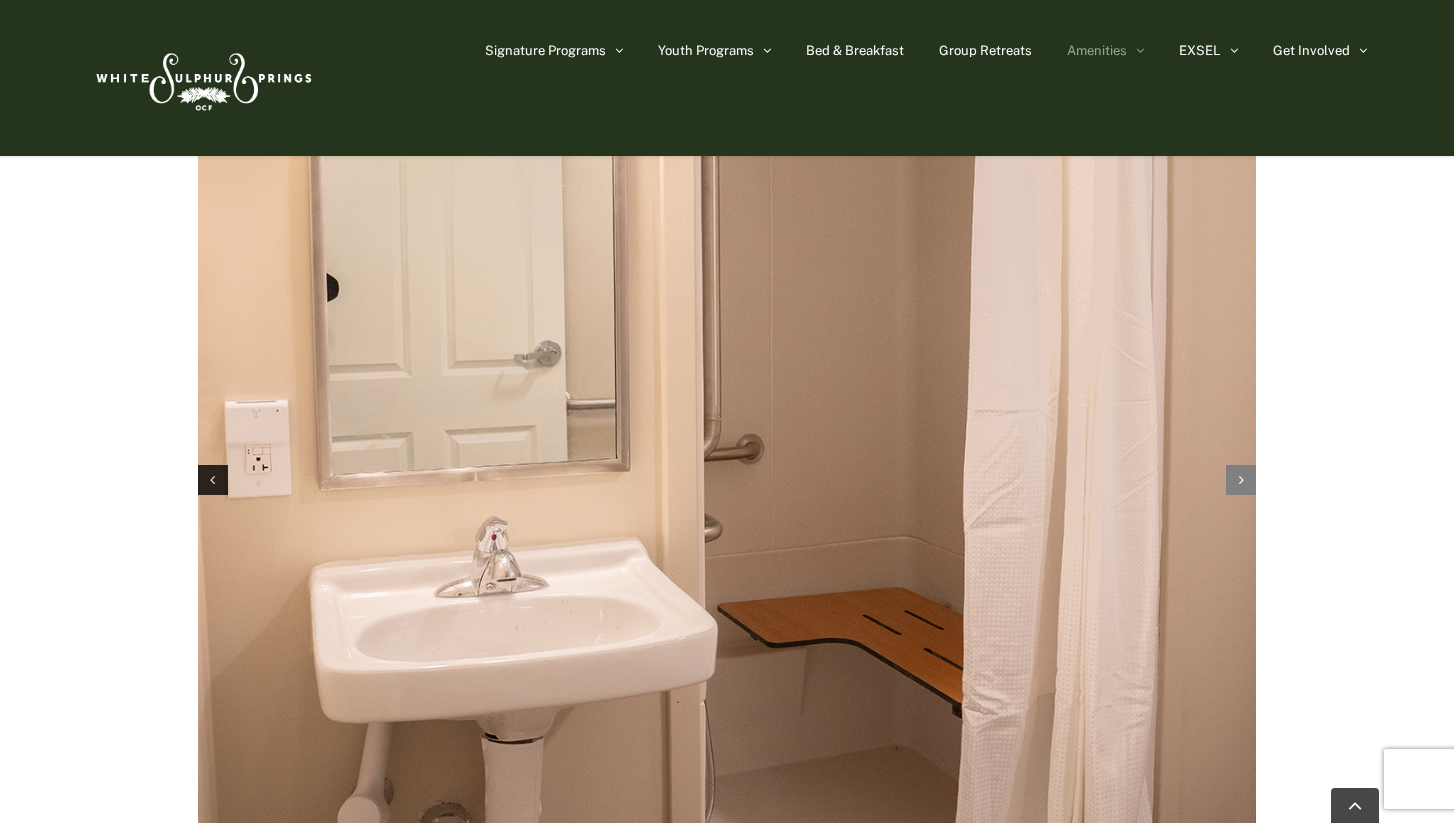 click at bounding box center (1241, 480) 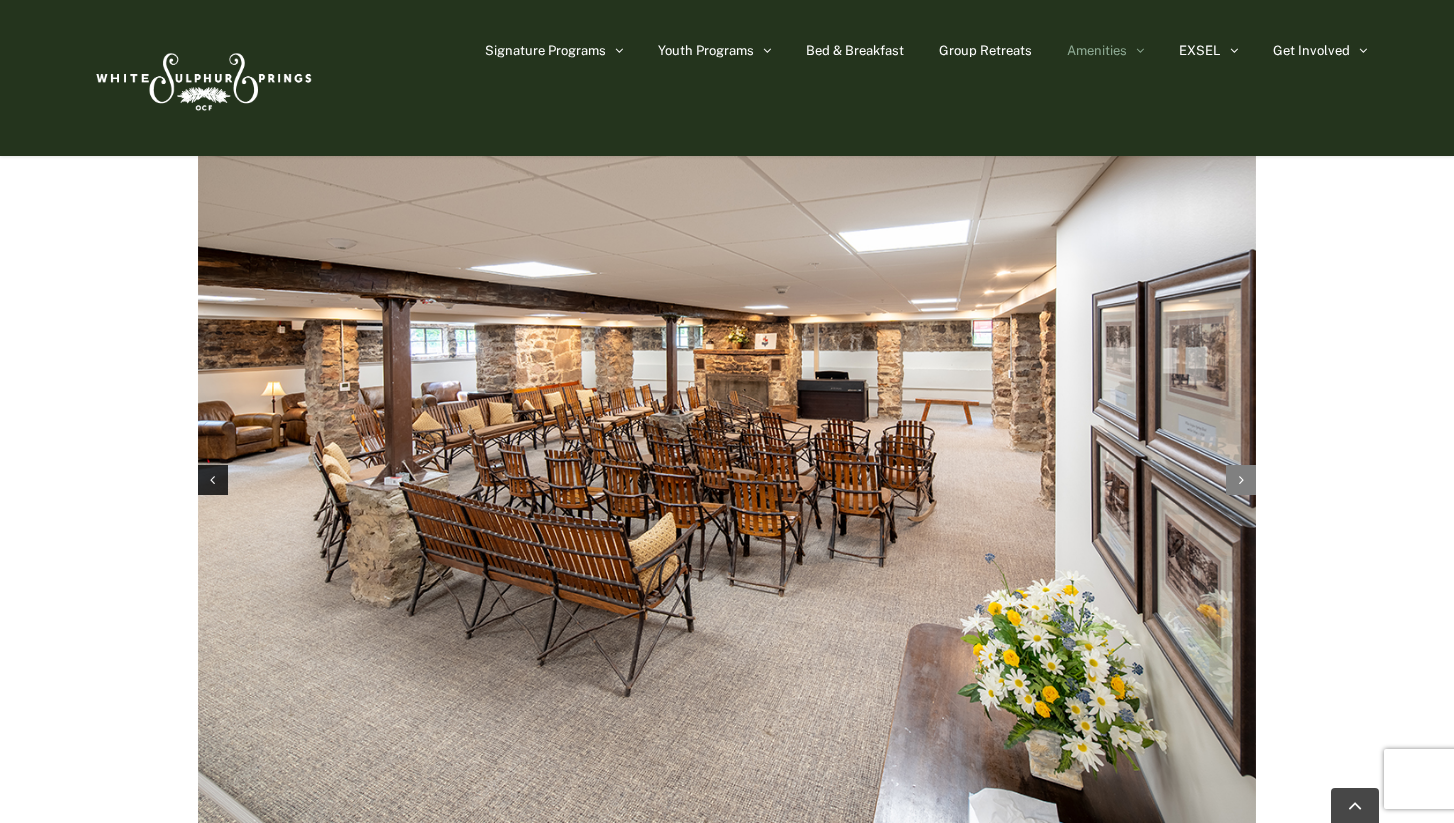 click at bounding box center (1241, 480) 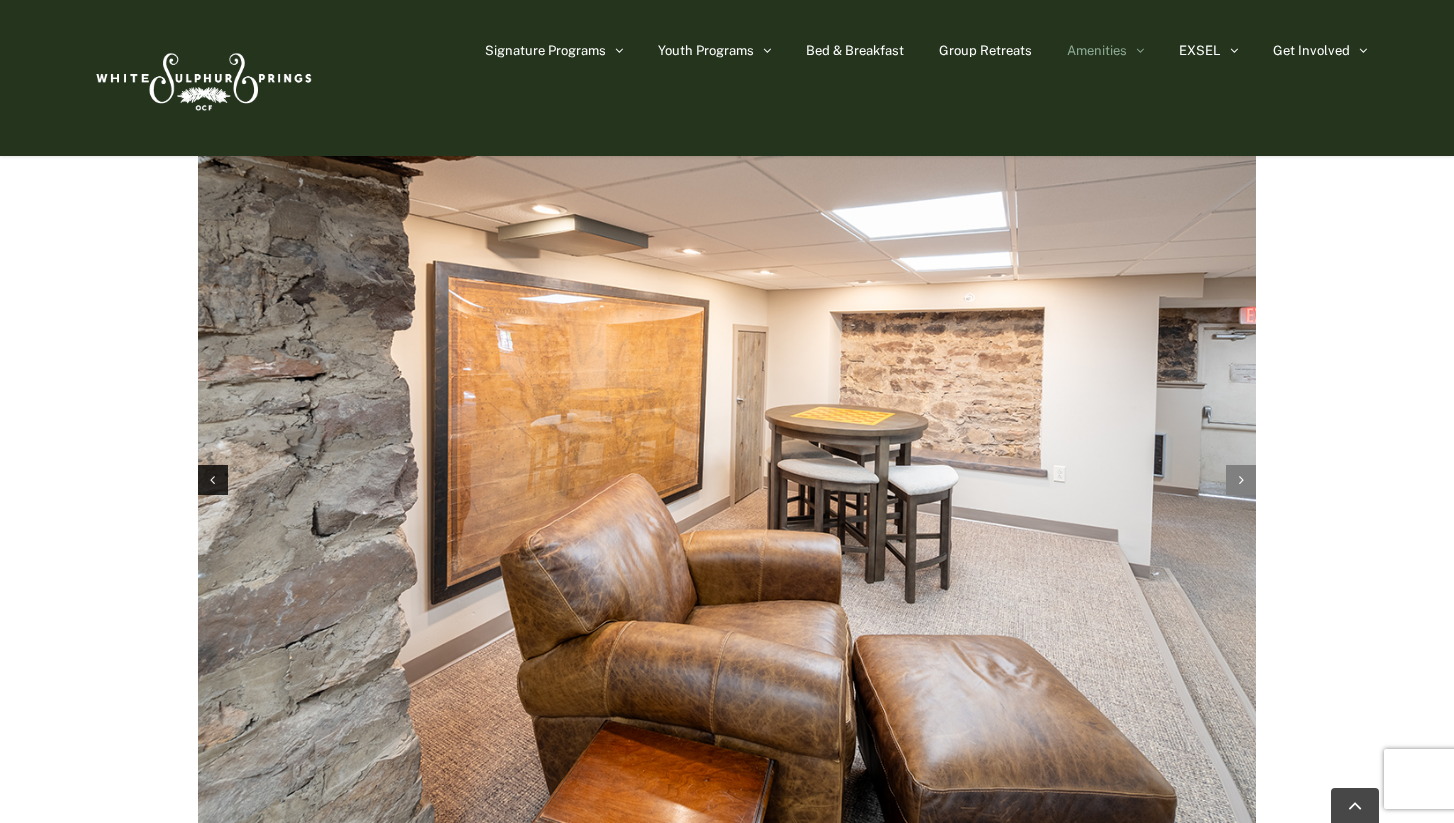 click at bounding box center (1241, 480) 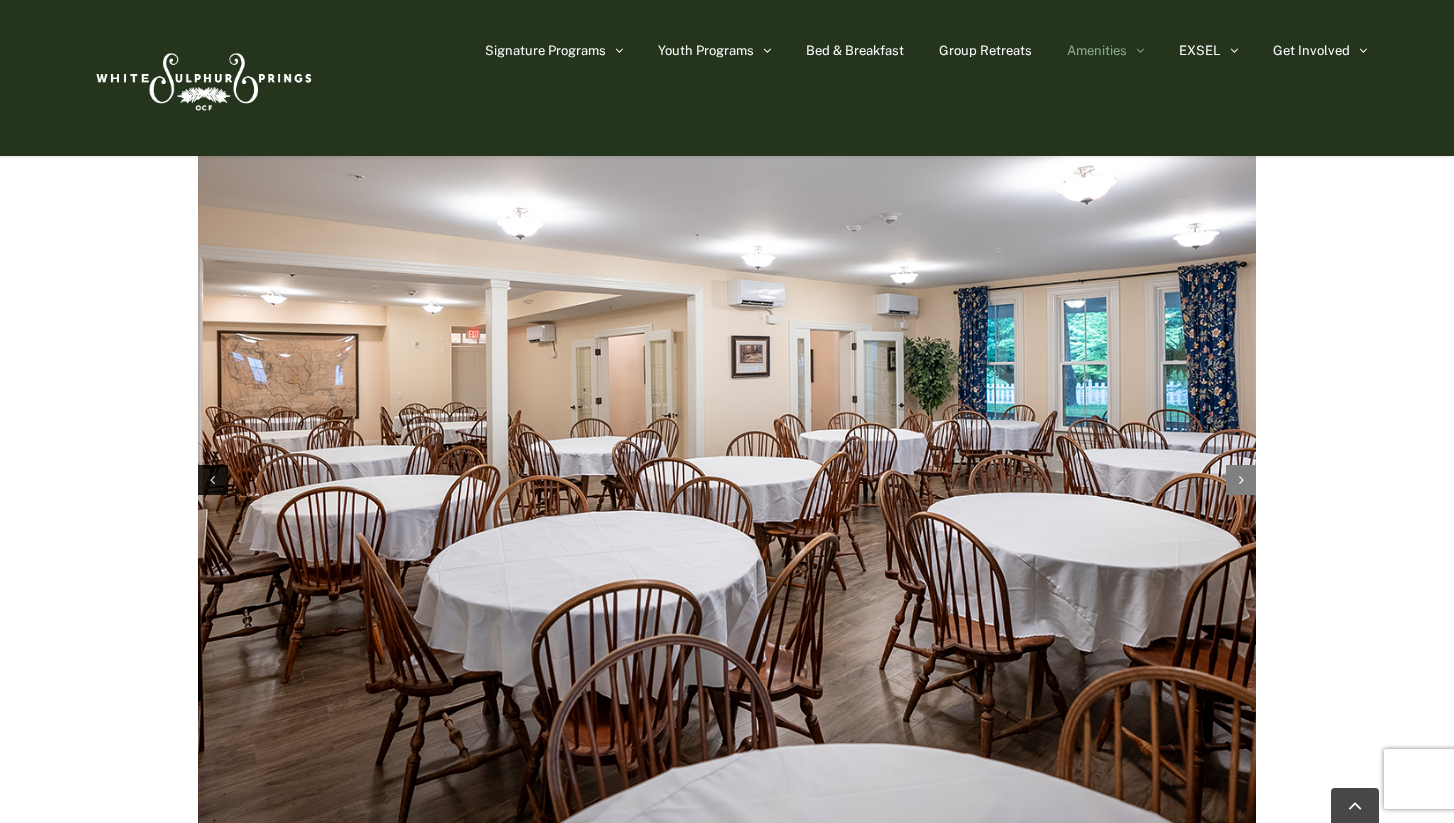 click at bounding box center (1241, 480) 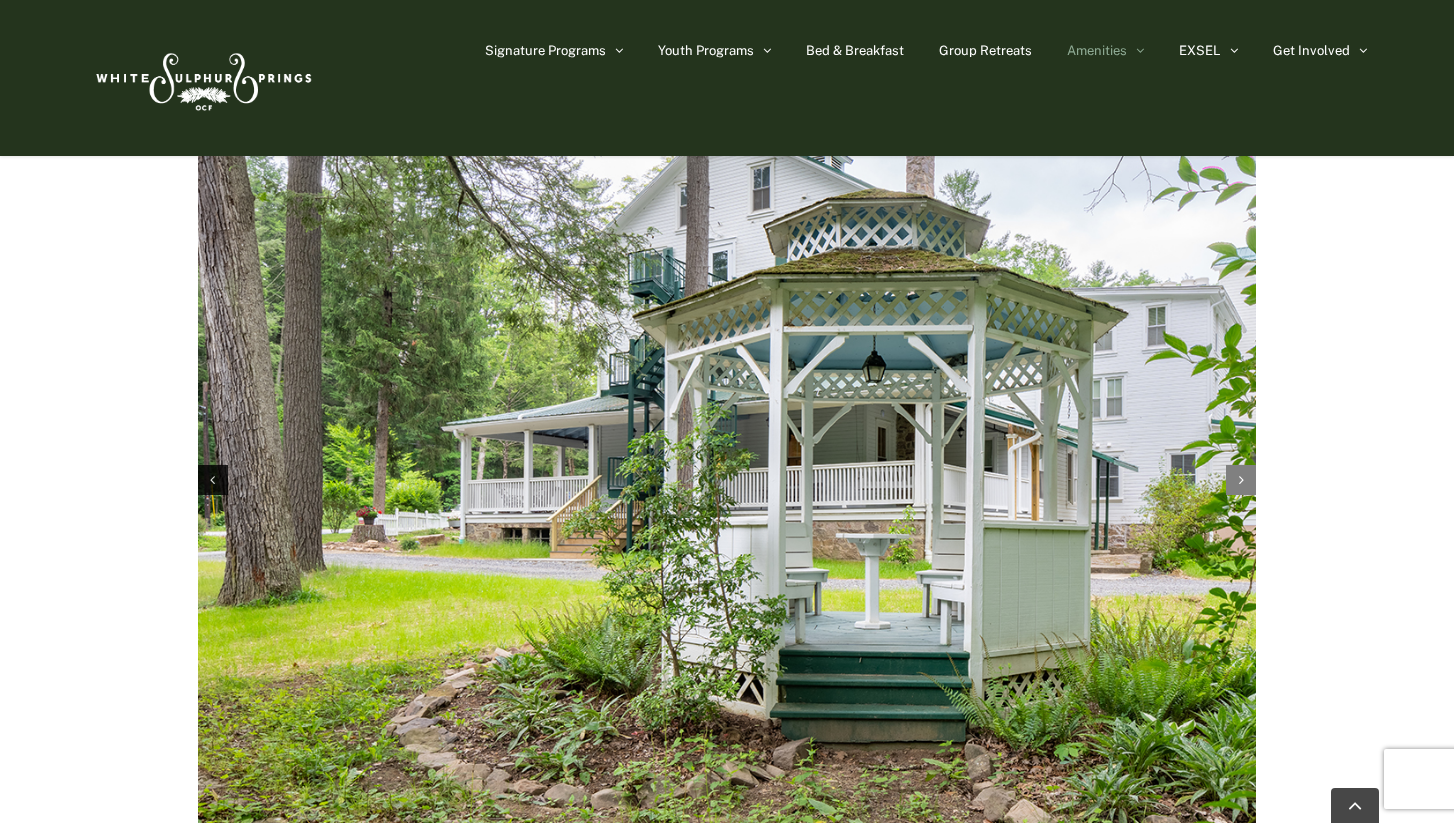 click at bounding box center (1241, 480) 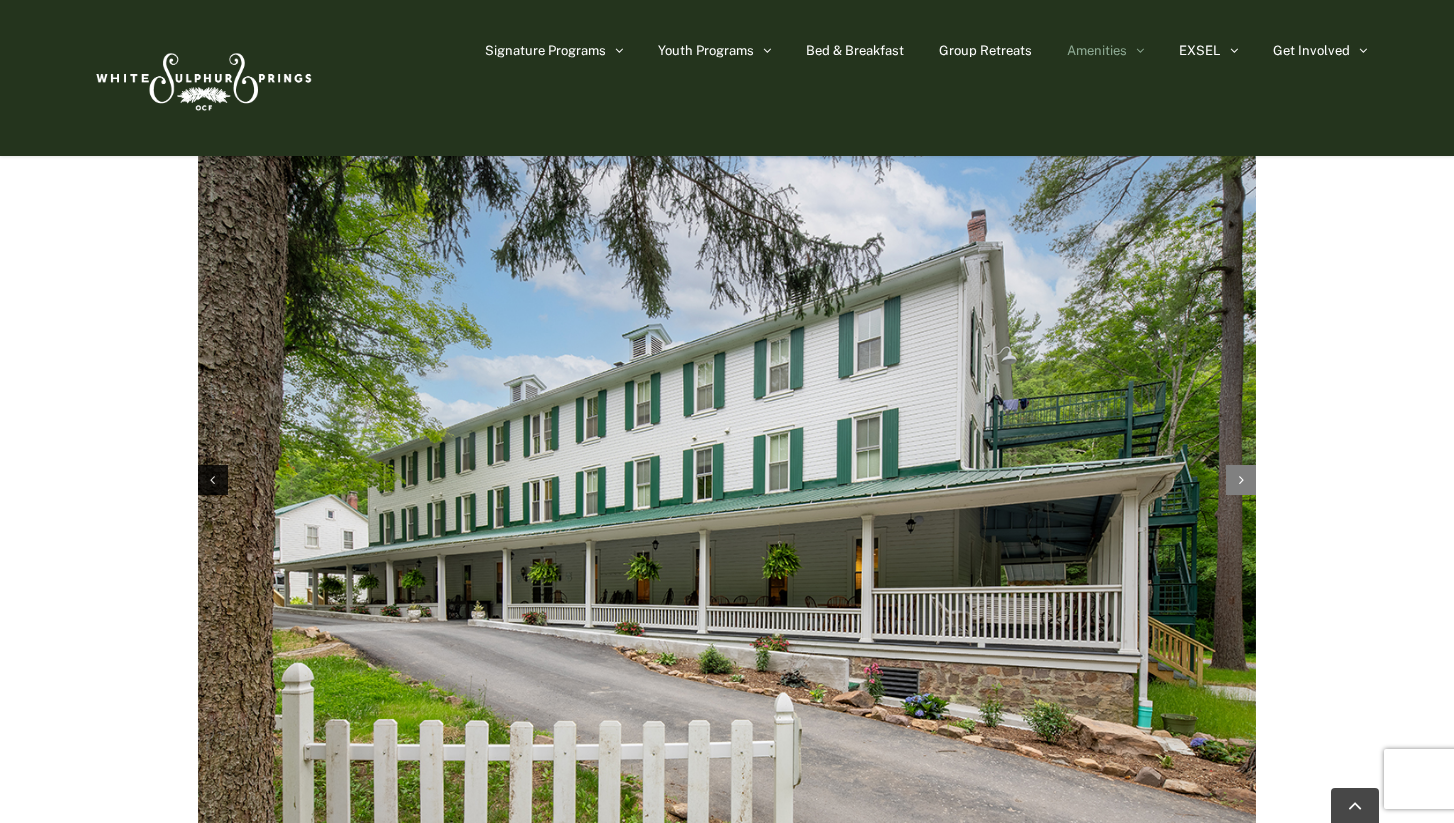click at bounding box center [1241, 480] 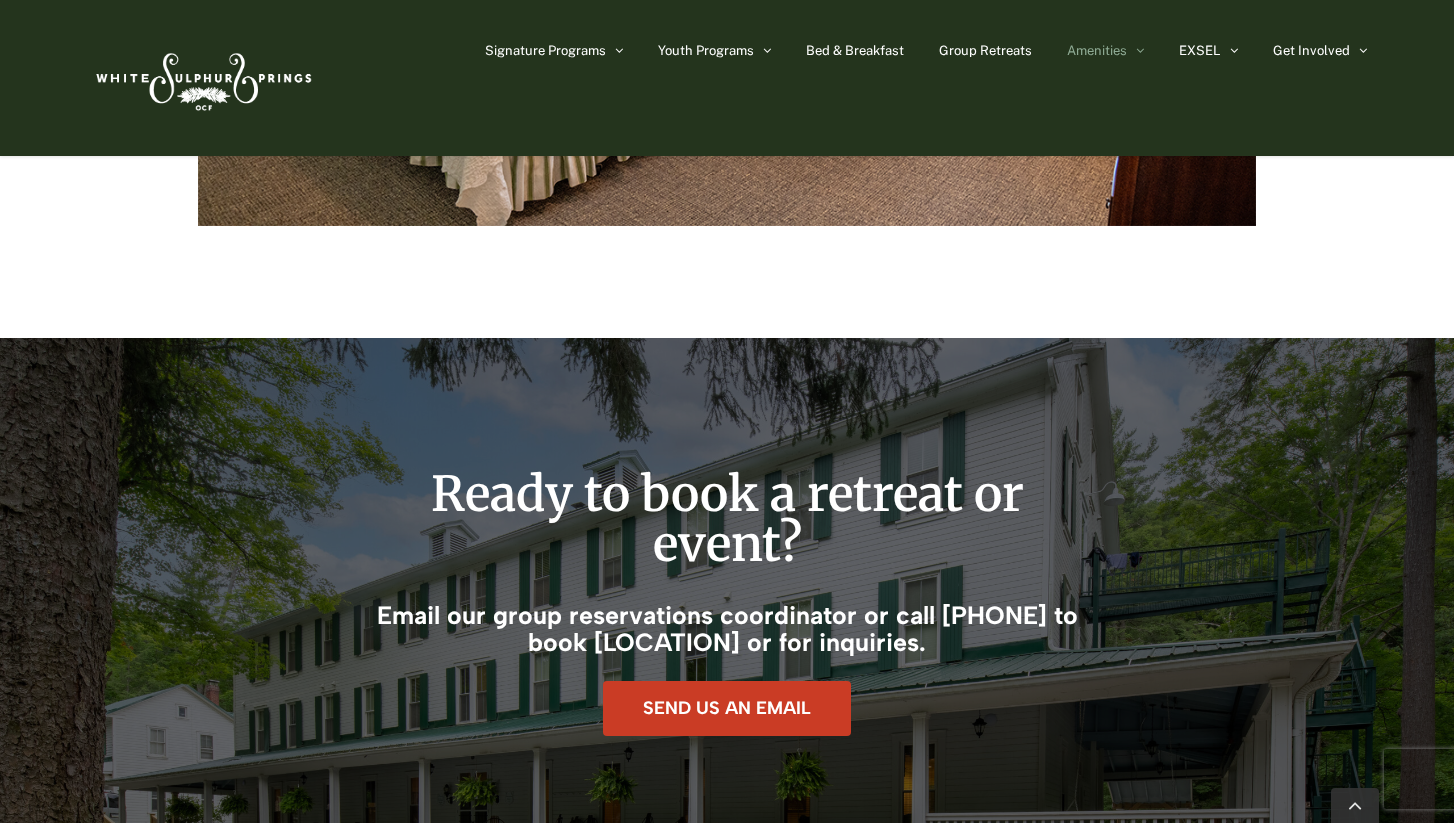 scroll, scrollTop: 3654, scrollLeft: 0, axis: vertical 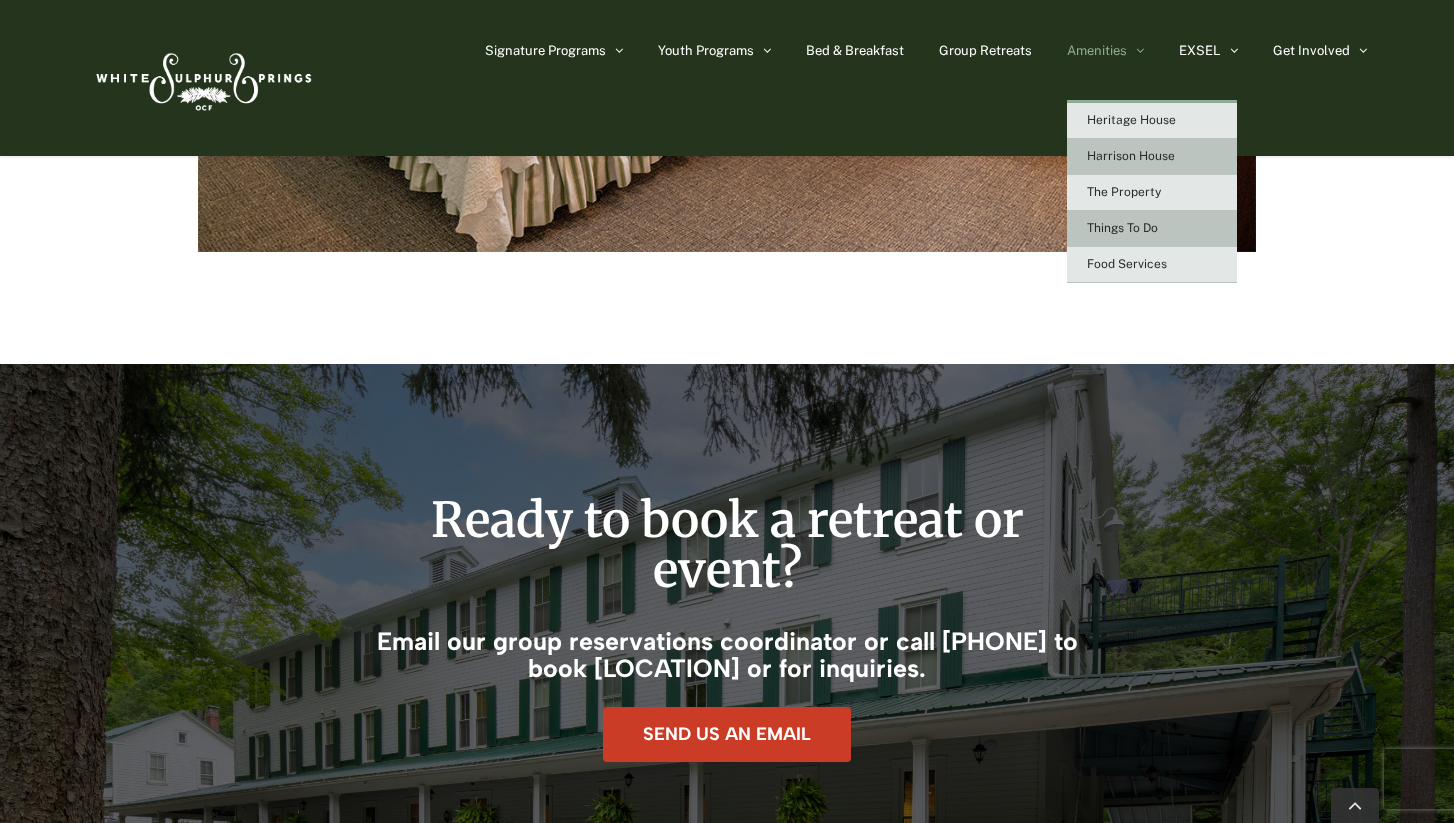 click on "Things To Do" at bounding box center [1122, 228] 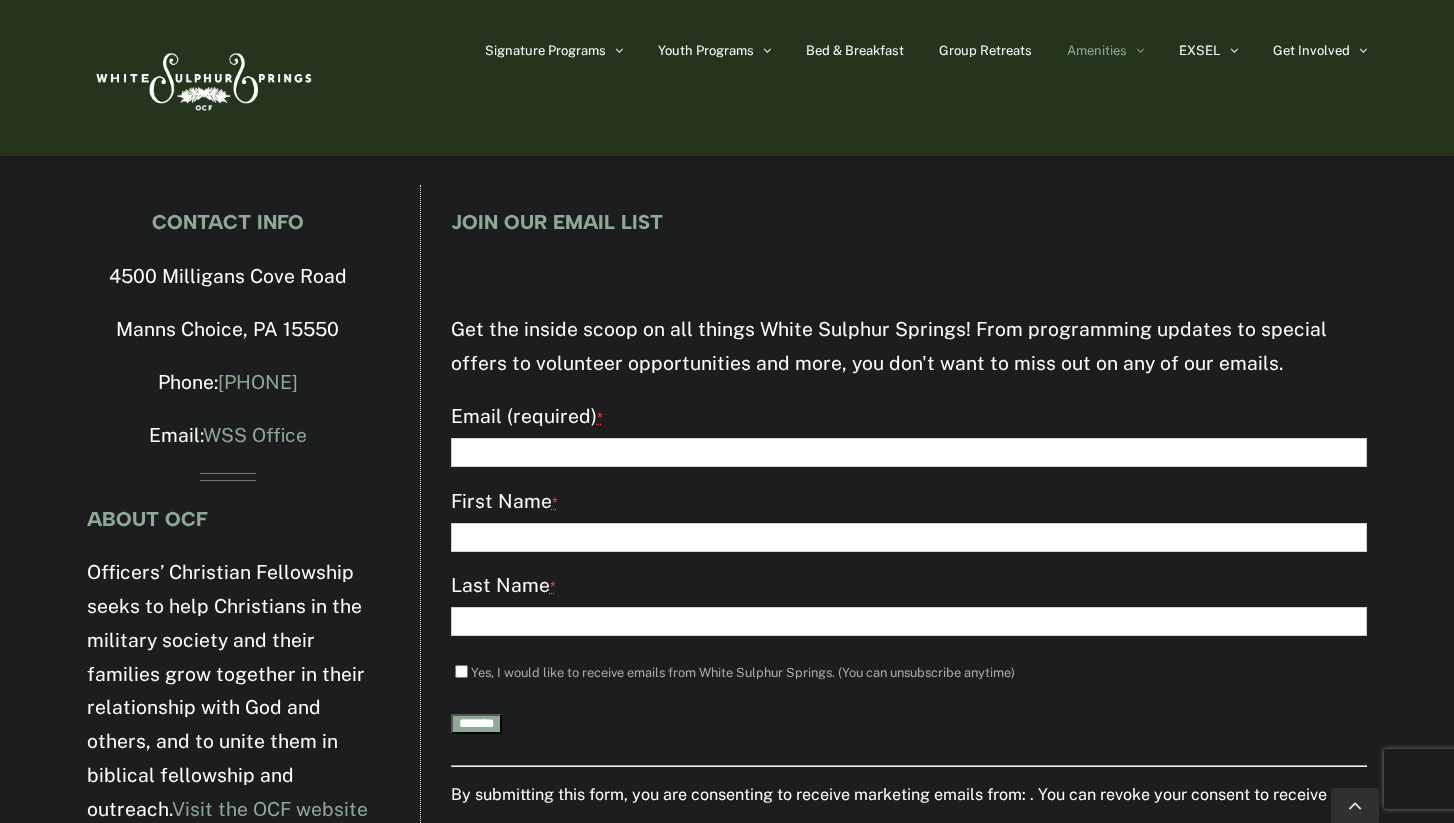 scroll, scrollTop: 7223, scrollLeft: 0, axis: vertical 